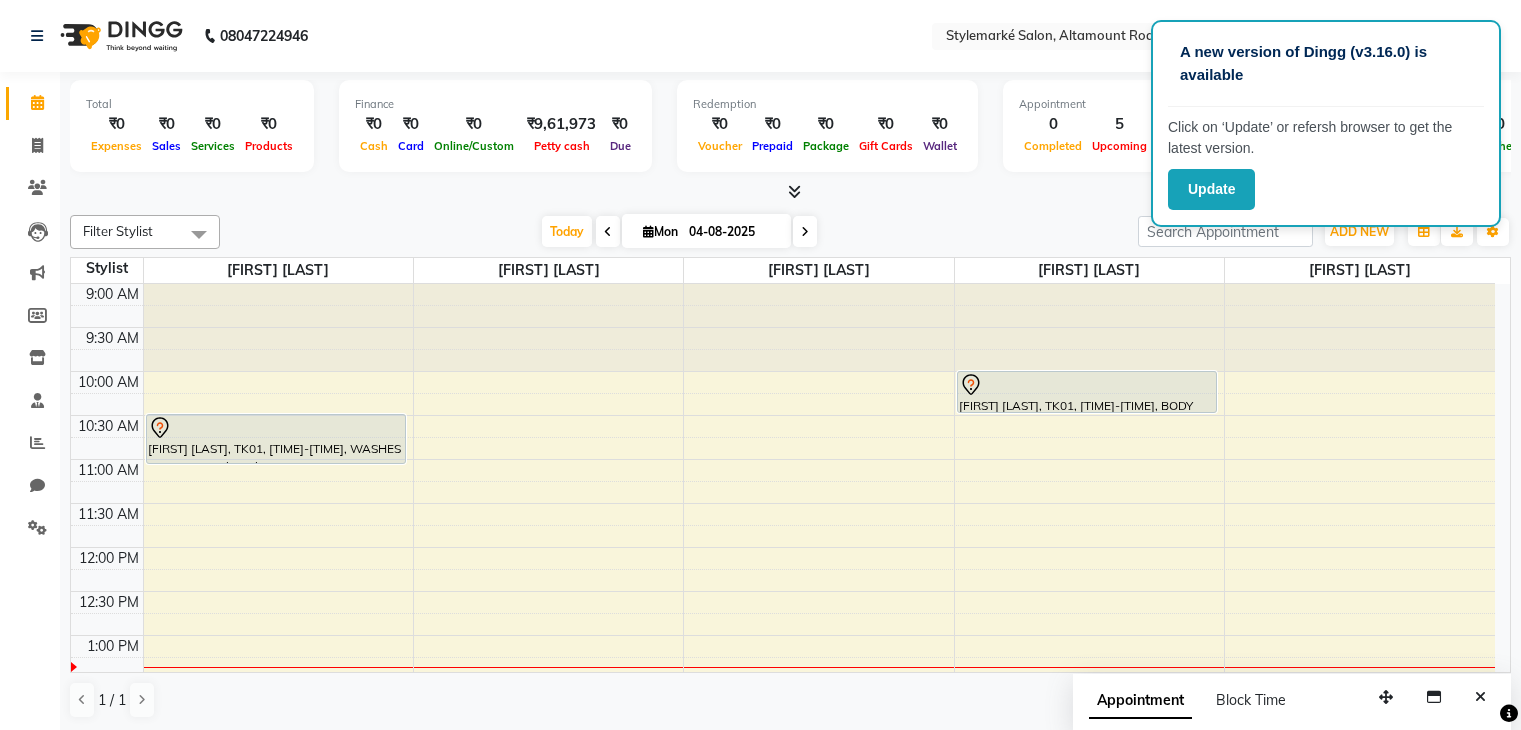 scroll, scrollTop: 1, scrollLeft: 0, axis: vertical 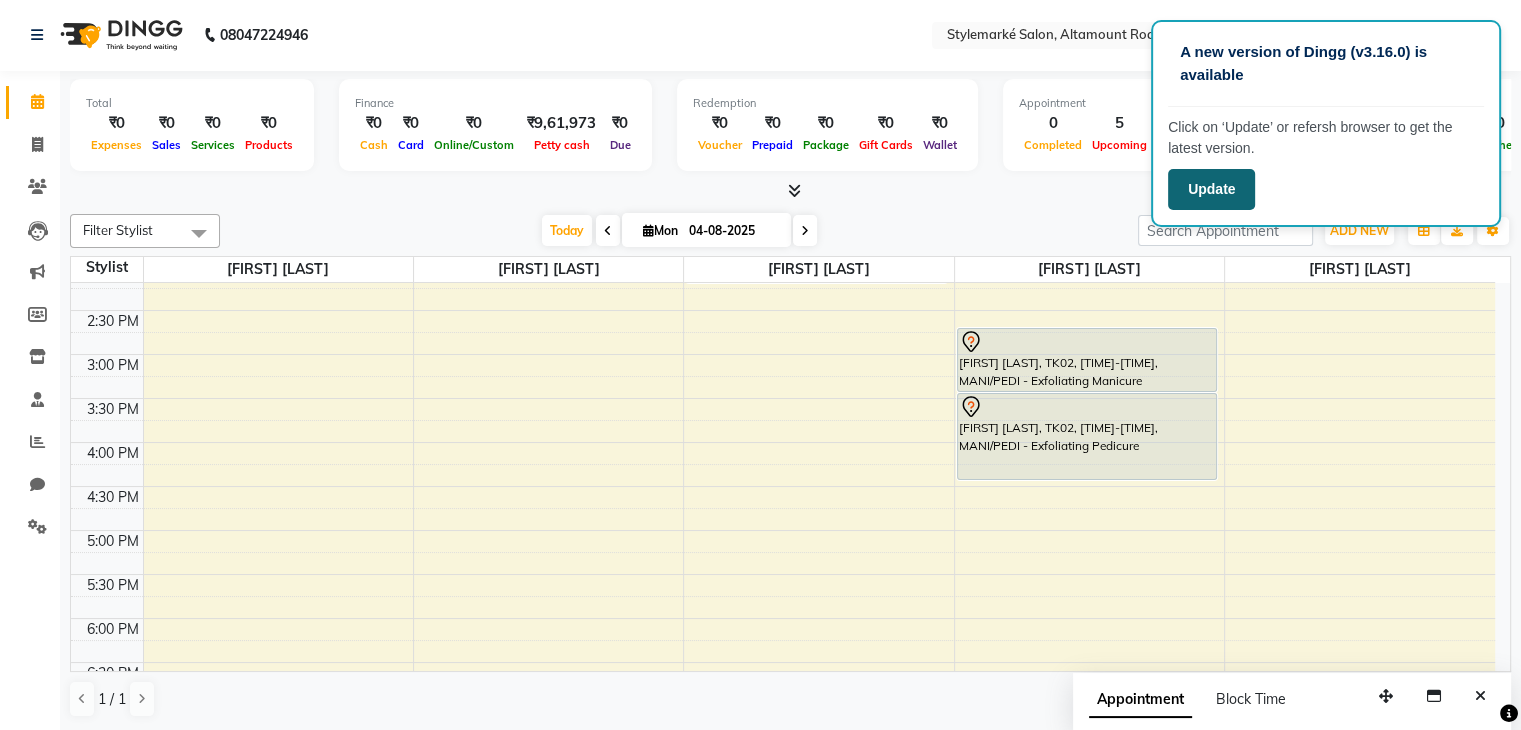 click on "Update" 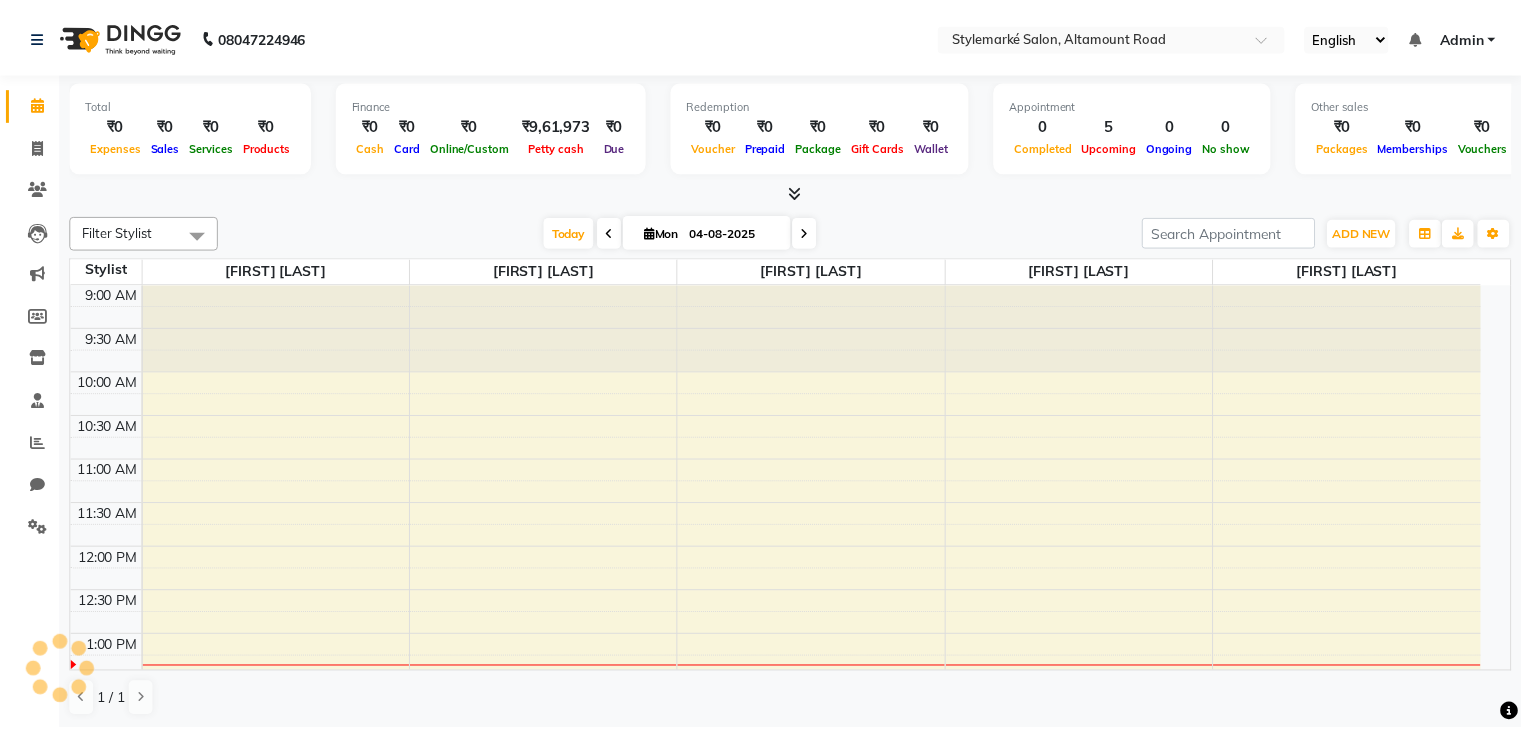 scroll, scrollTop: 0, scrollLeft: 0, axis: both 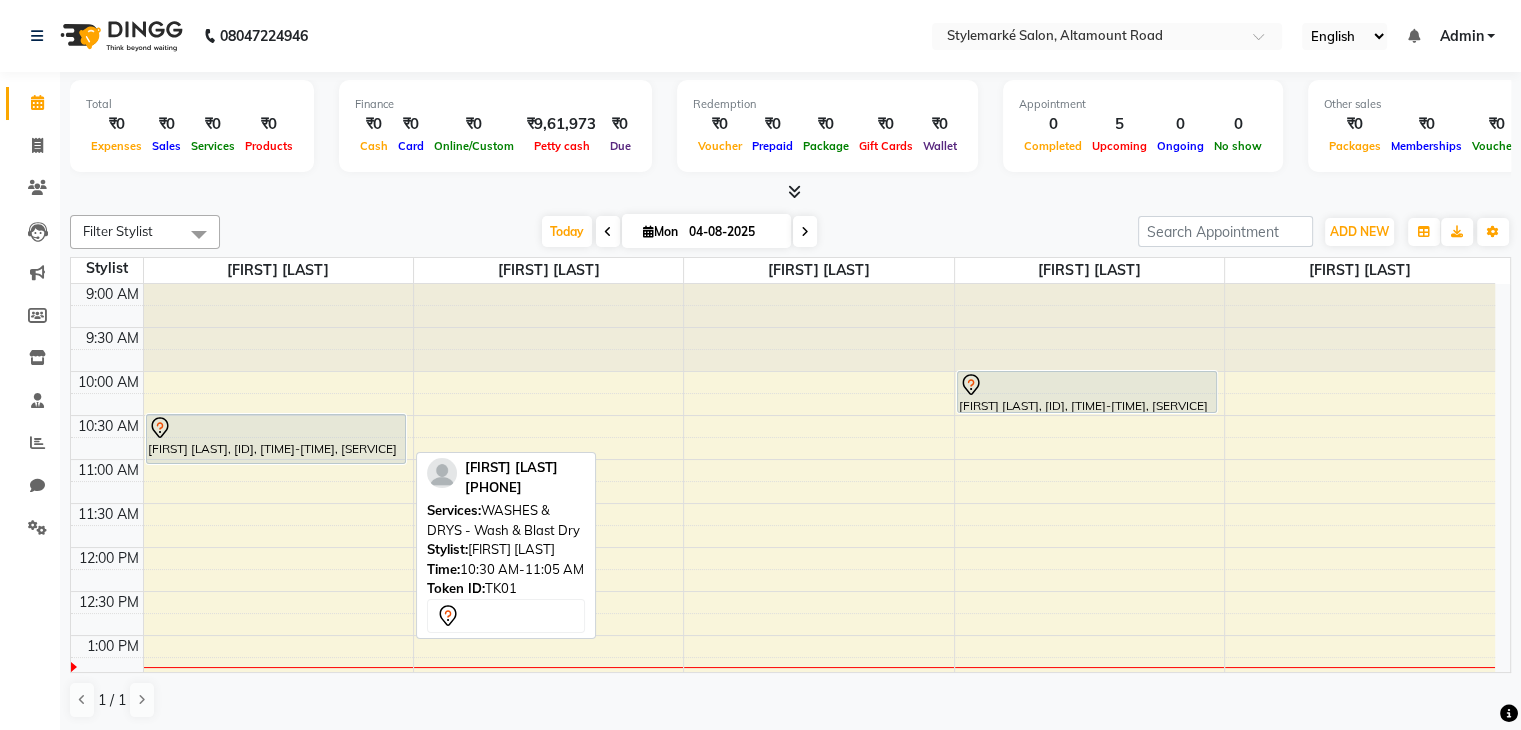 click on "[FIRST] [LAST], [ID], [TIME]-[TIME], [SERVICE] - [SERVICE_DETAIL]" at bounding box center [276, 439] 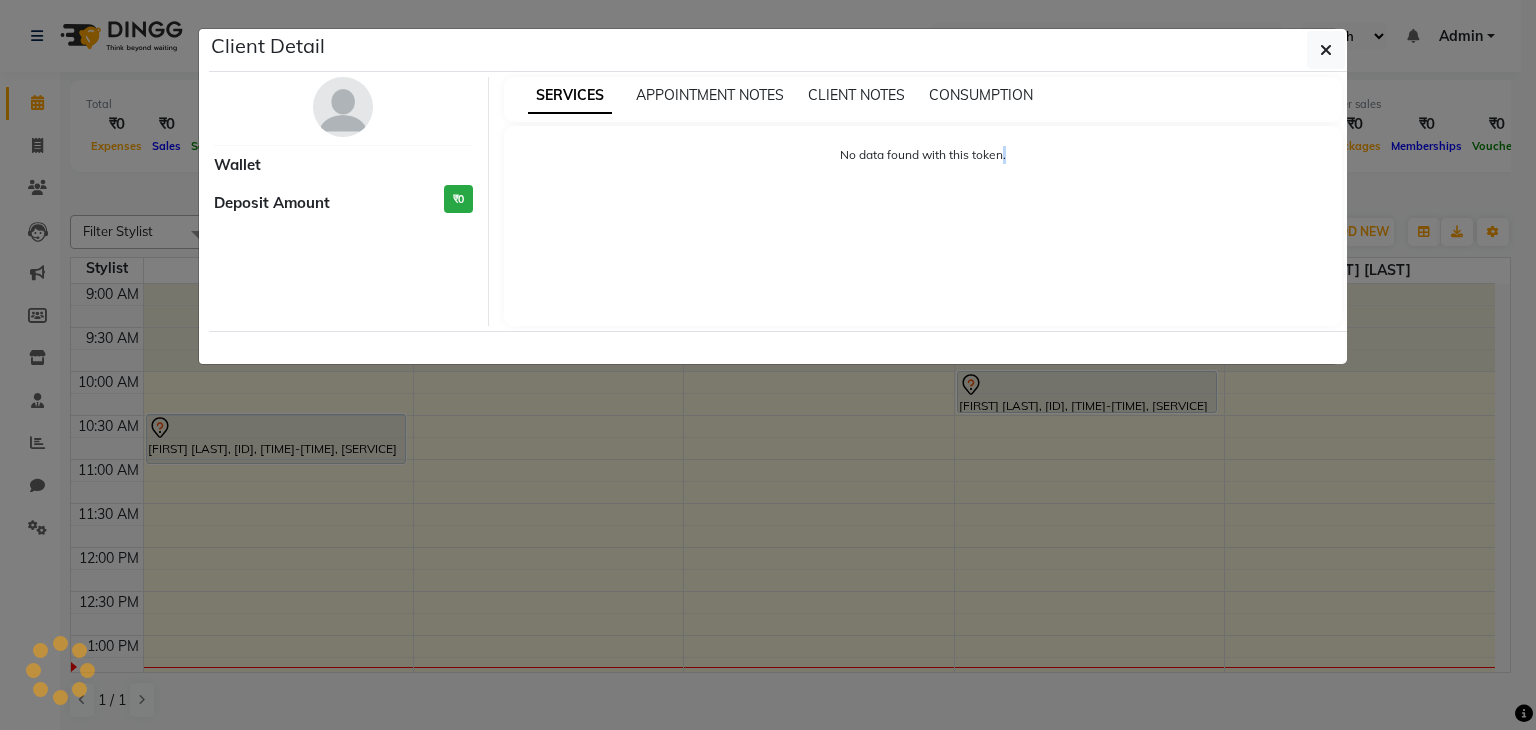 click on "Client Detail     Wallet Deposit Amount  ₹0  SERVICES APPOINTMENT NOTES CLIENT NOTES CONSUMPTION No data found with this token." 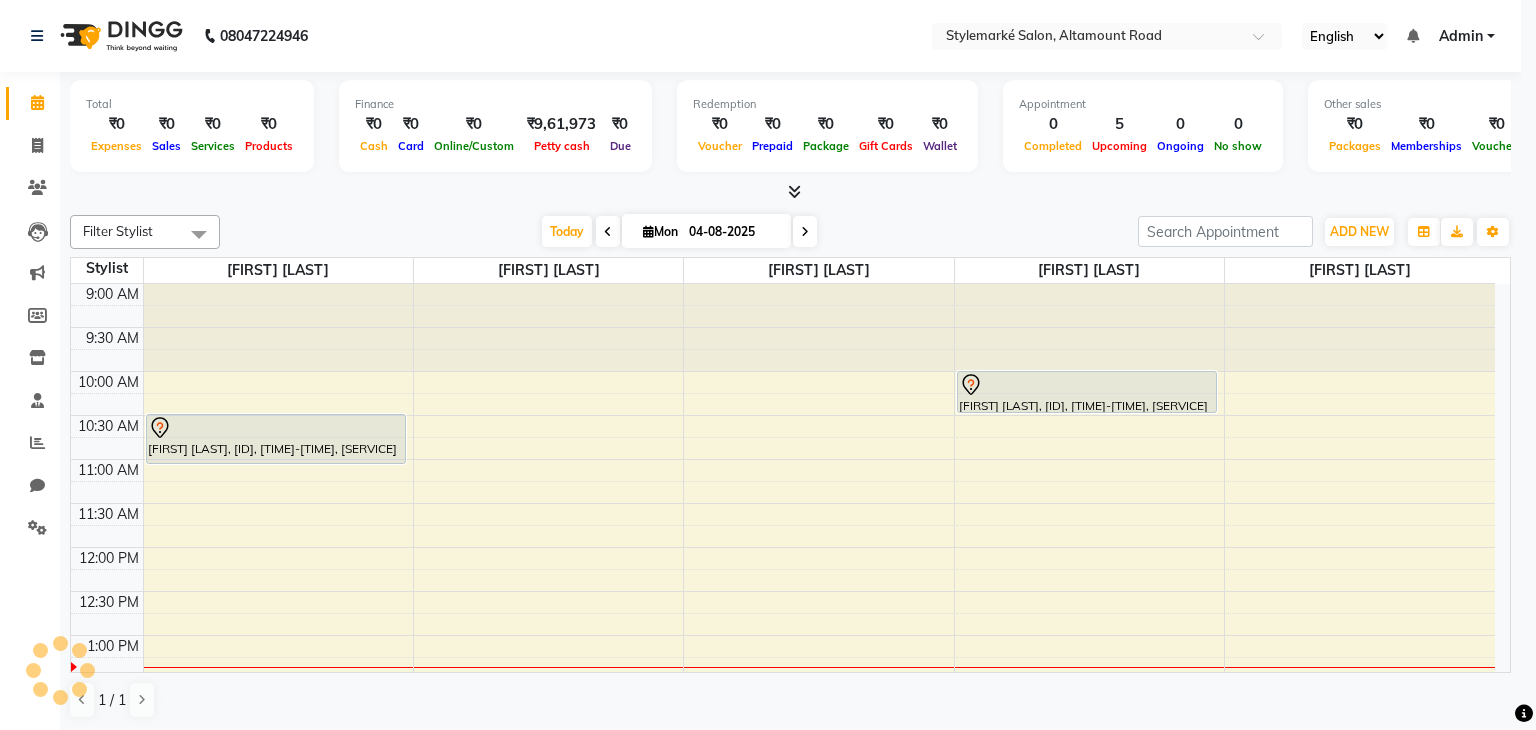 click on "UPCOMING IN PROGRESS DROPPED COMPLETED CONFIRMED TENTATIVE CHECK-IN" at bounding box center [343, 337] 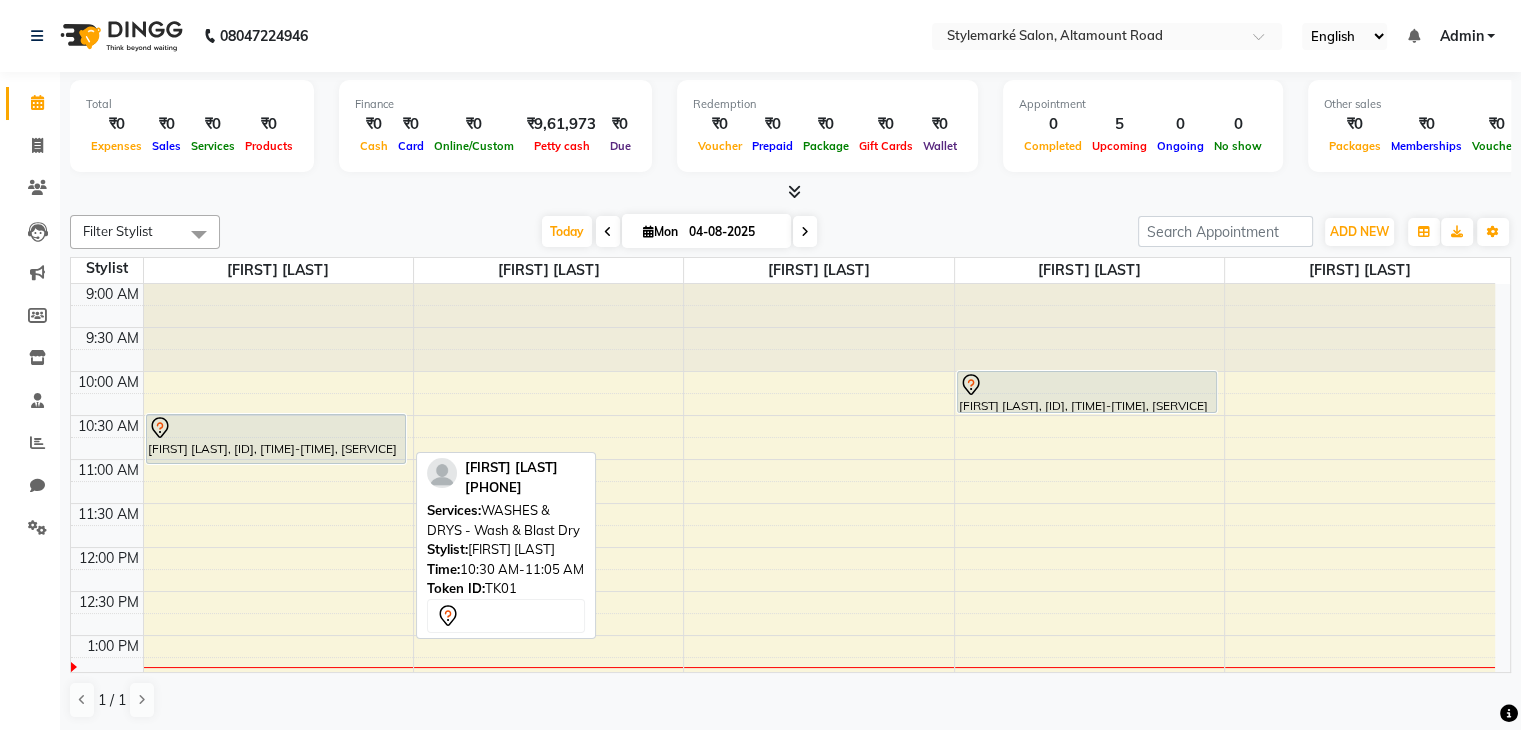 click on "[FIRST] [LAST], [ID], [TIME]-[TIME], [SERVICE] - [SERVICE_DETAIL]" at bounding box center (276, 439) 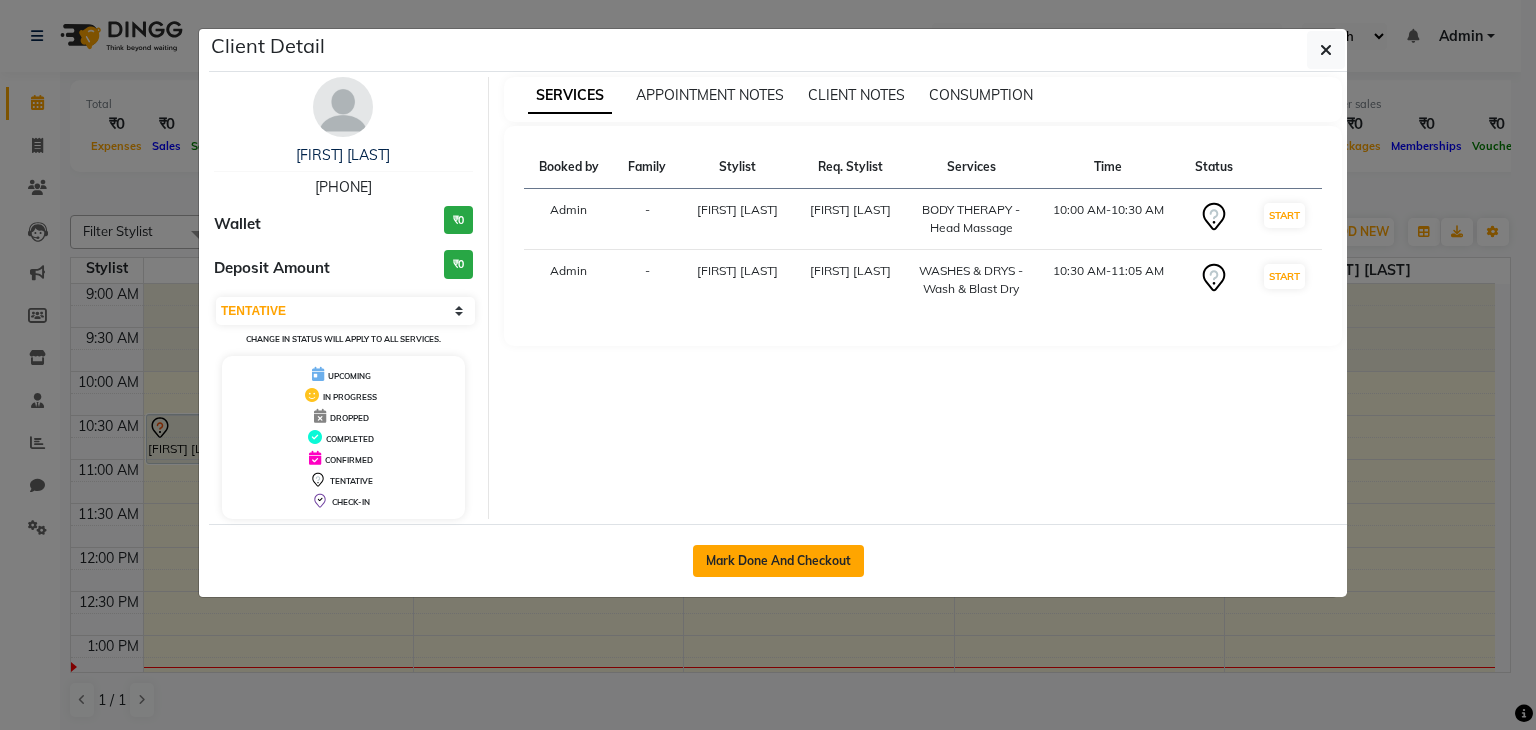 click on "Mark Done And Checkout" 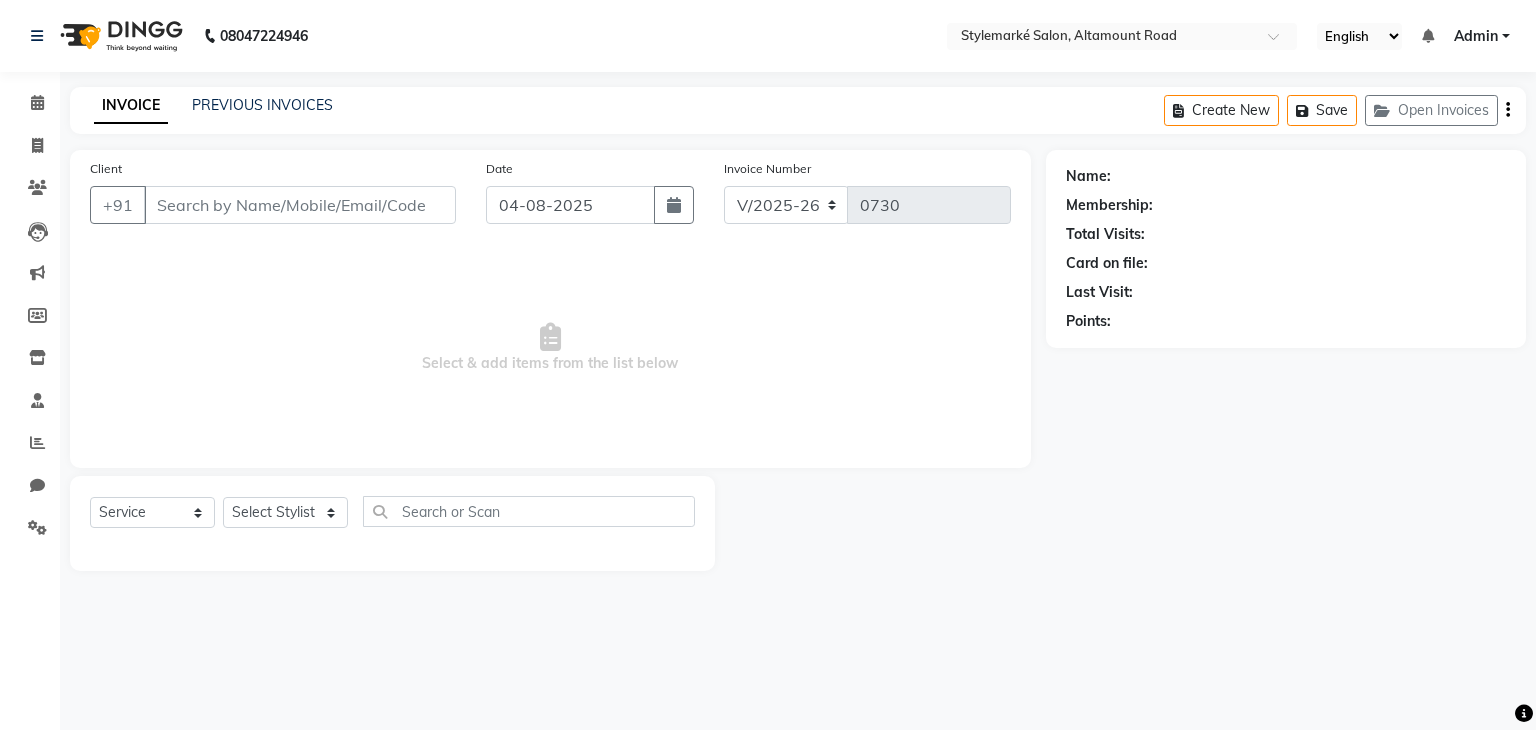 type on "[PHONE]" 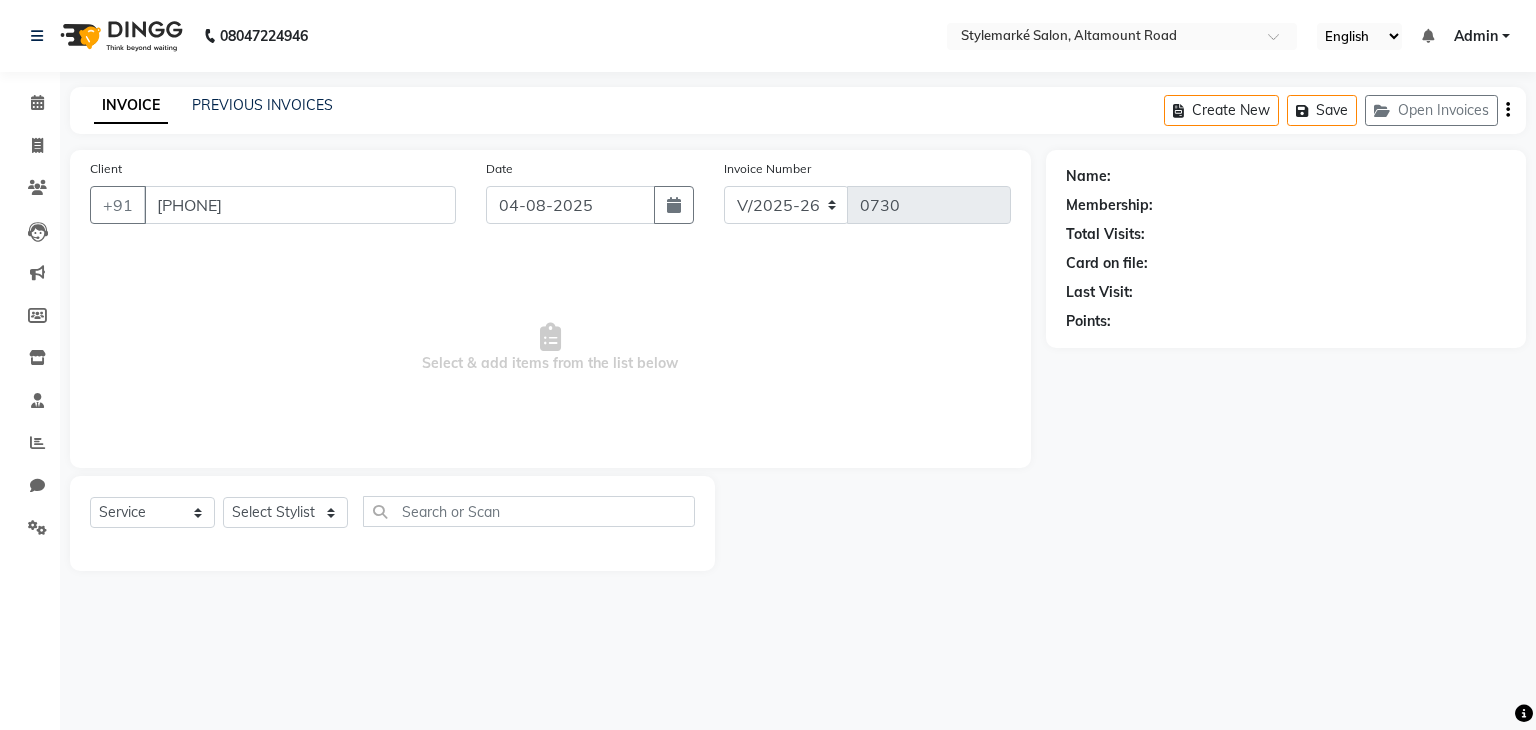 select on "71243" 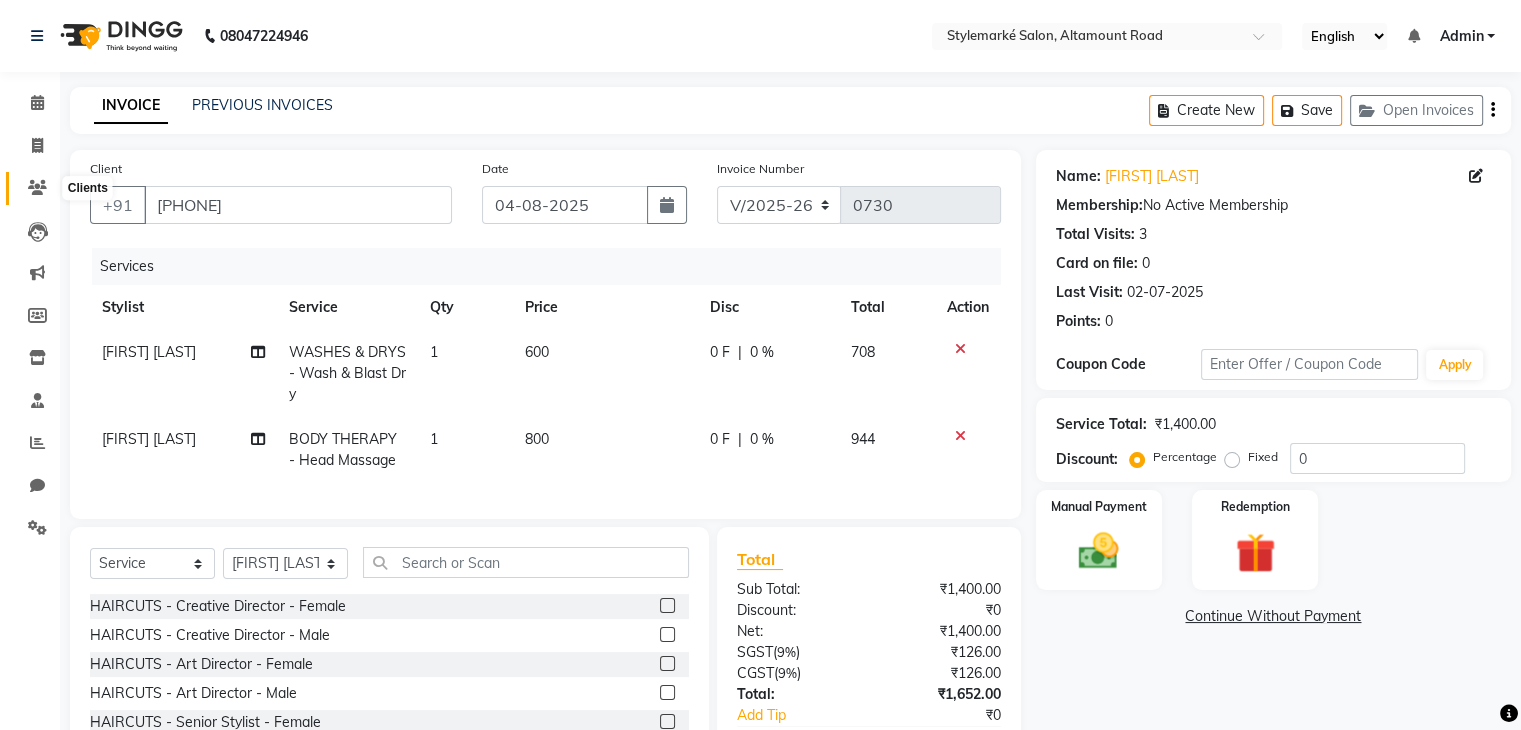 click 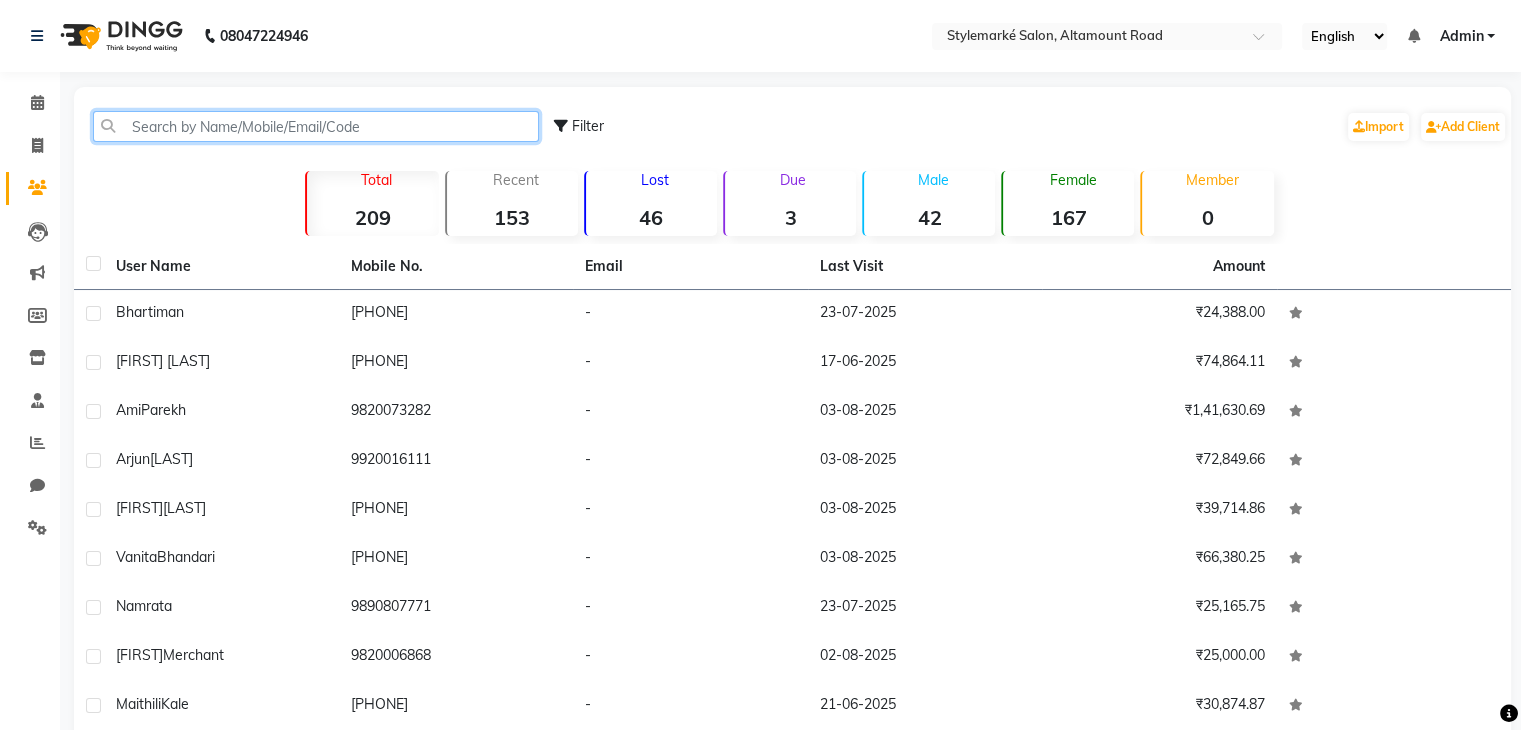 click 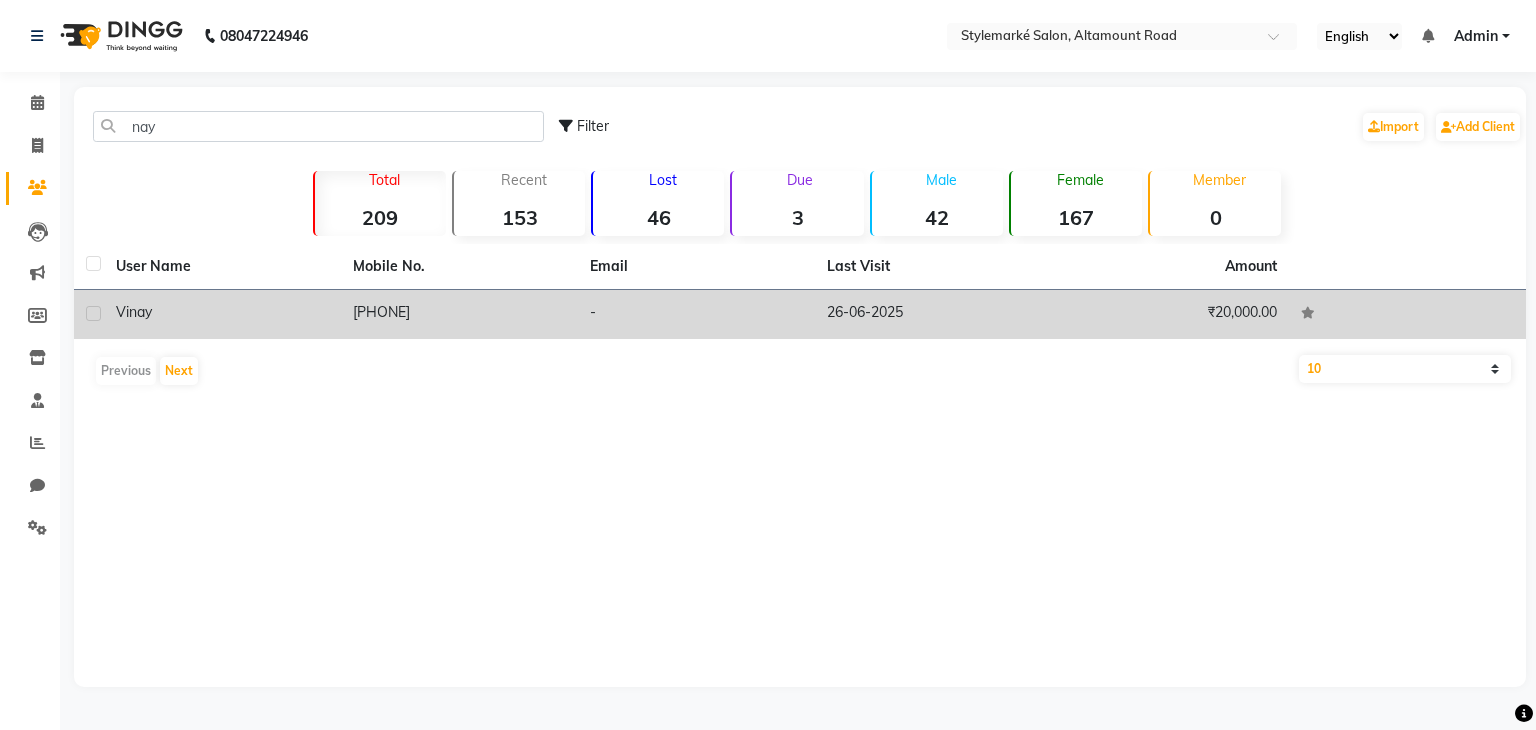 click on "Vinay" 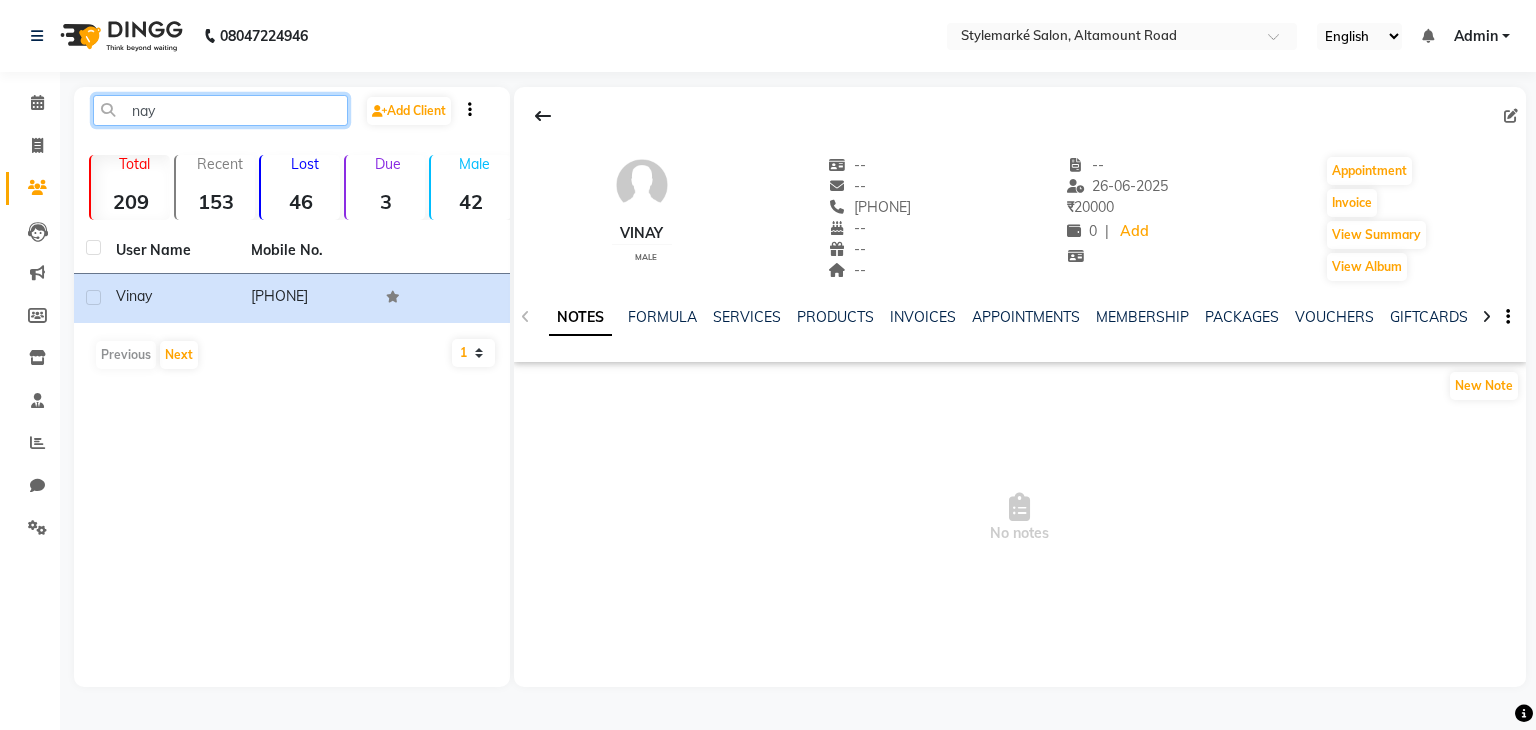 click on "nay" 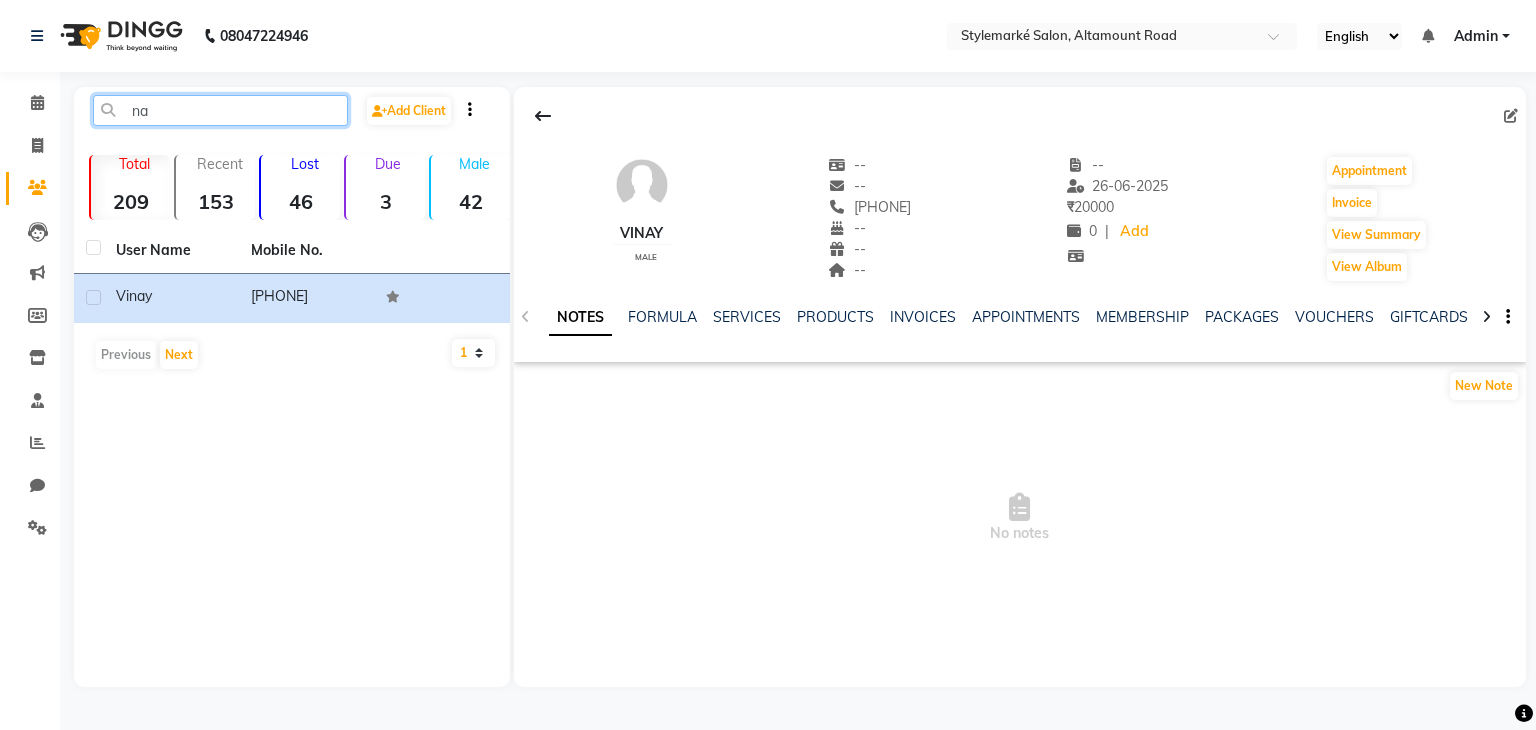 type on "n" 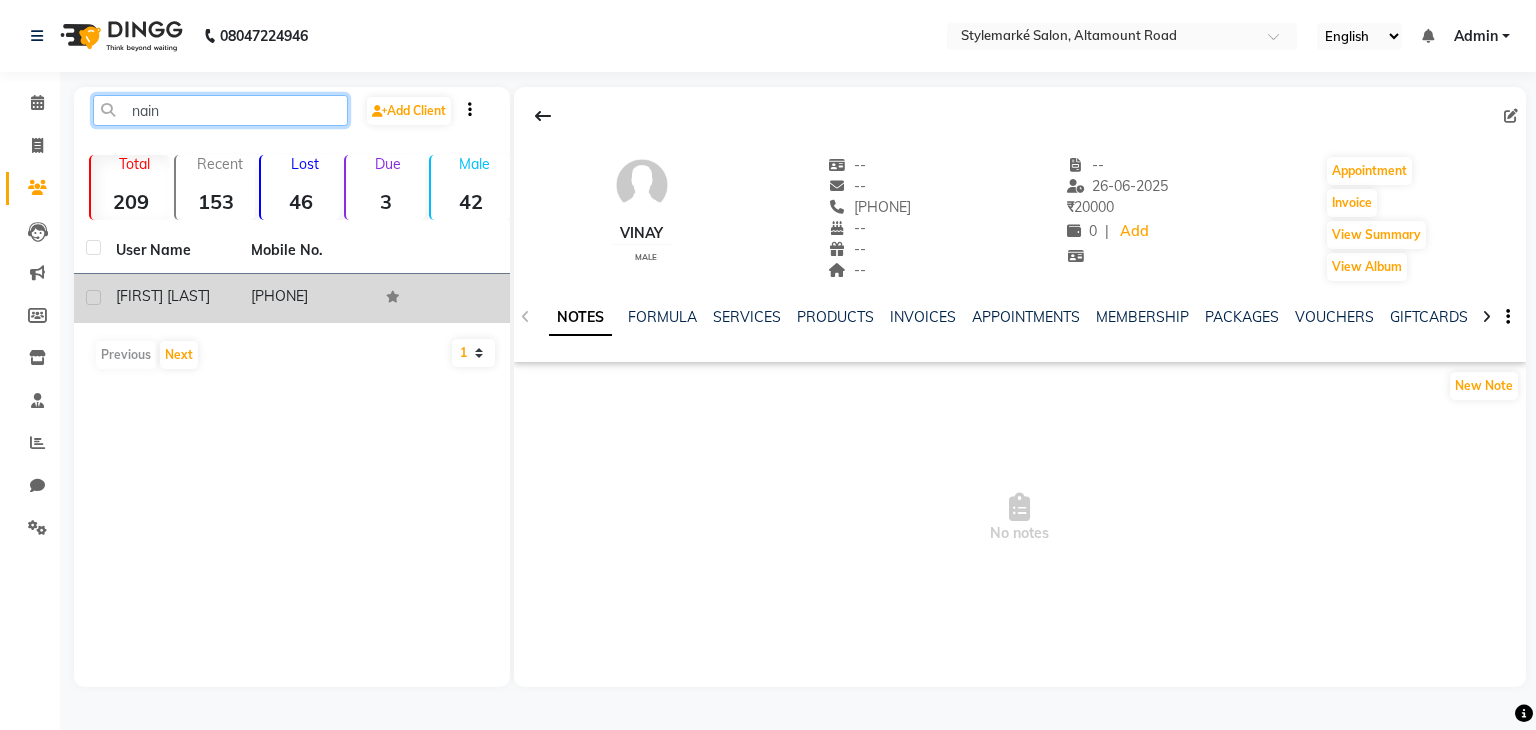 type on "nain" 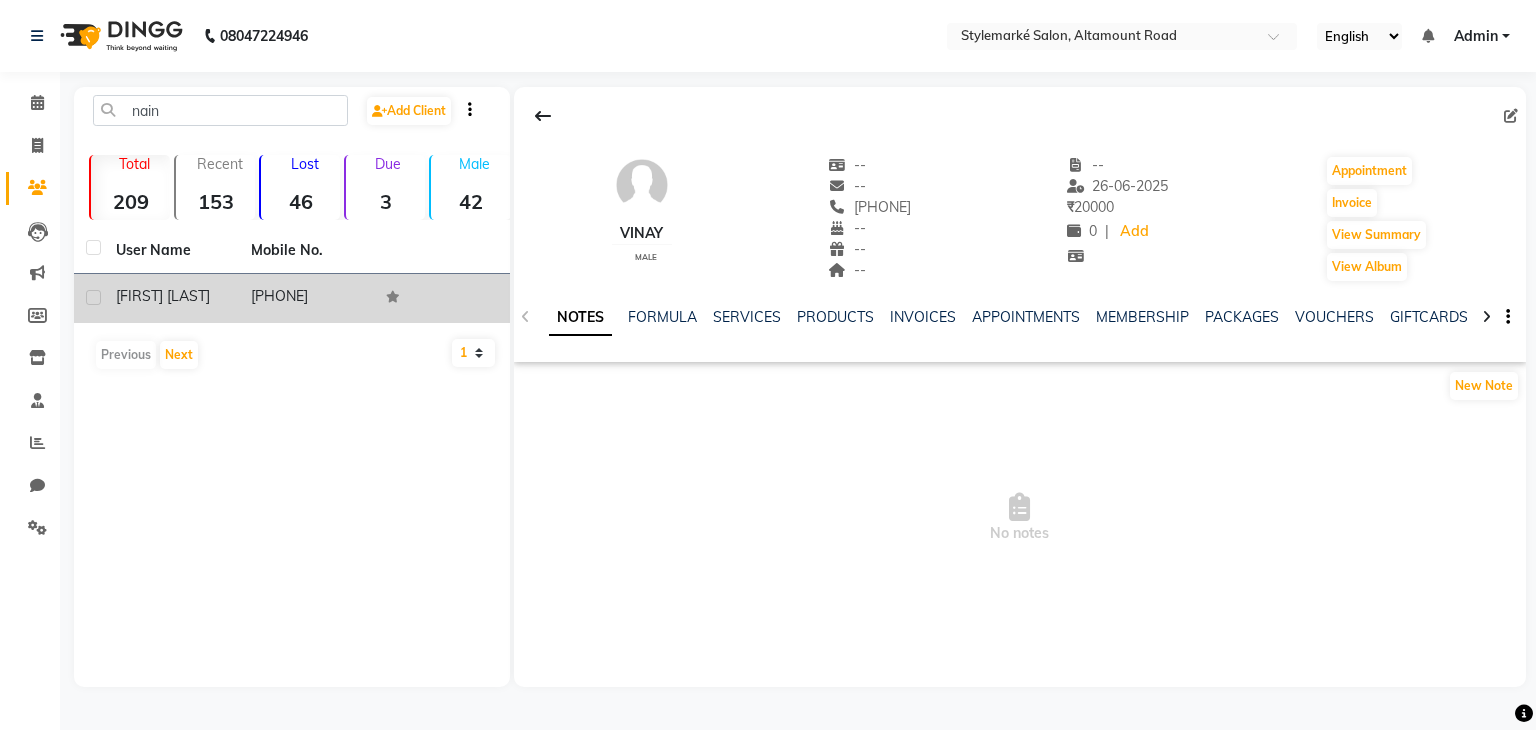 click on "[PHONE]" 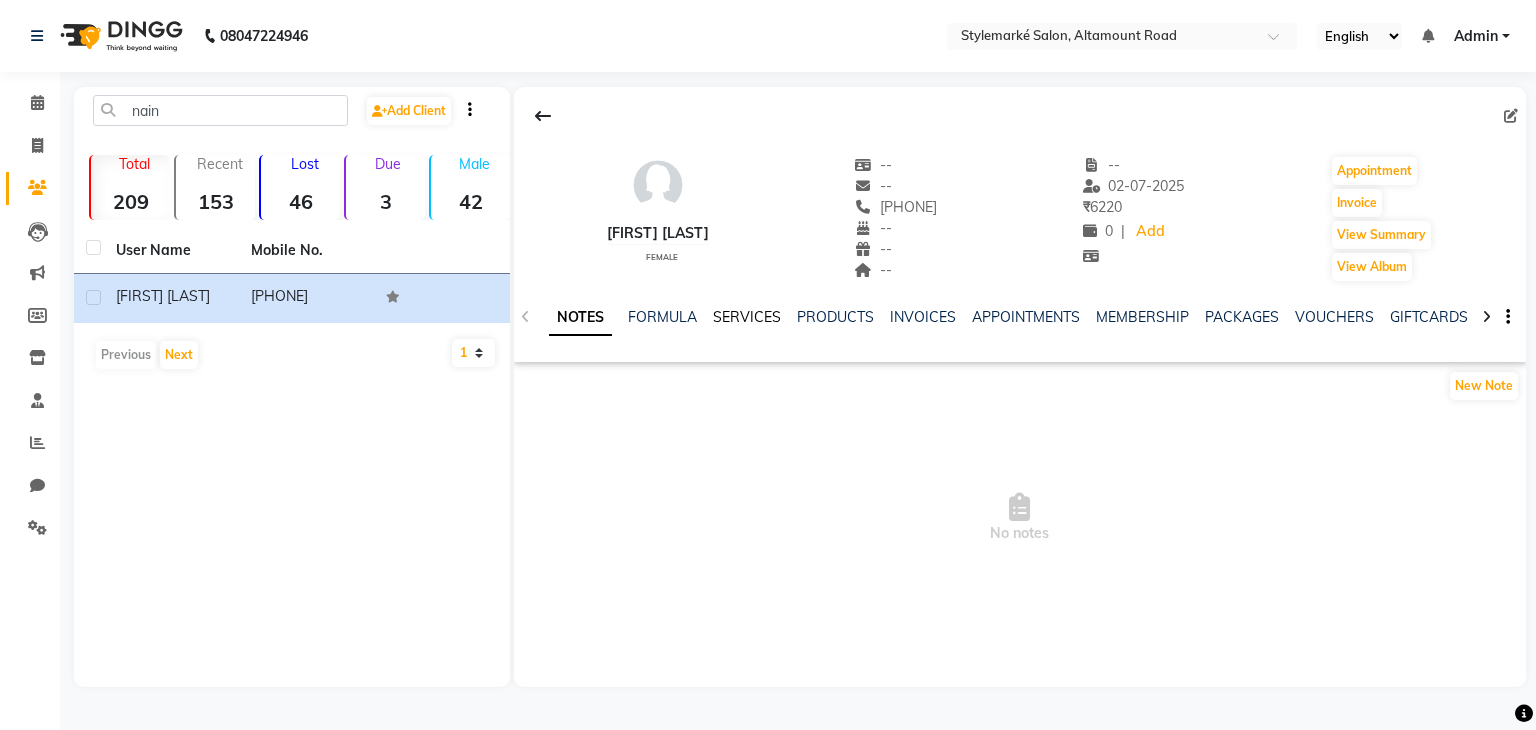 click on "SERVICES" 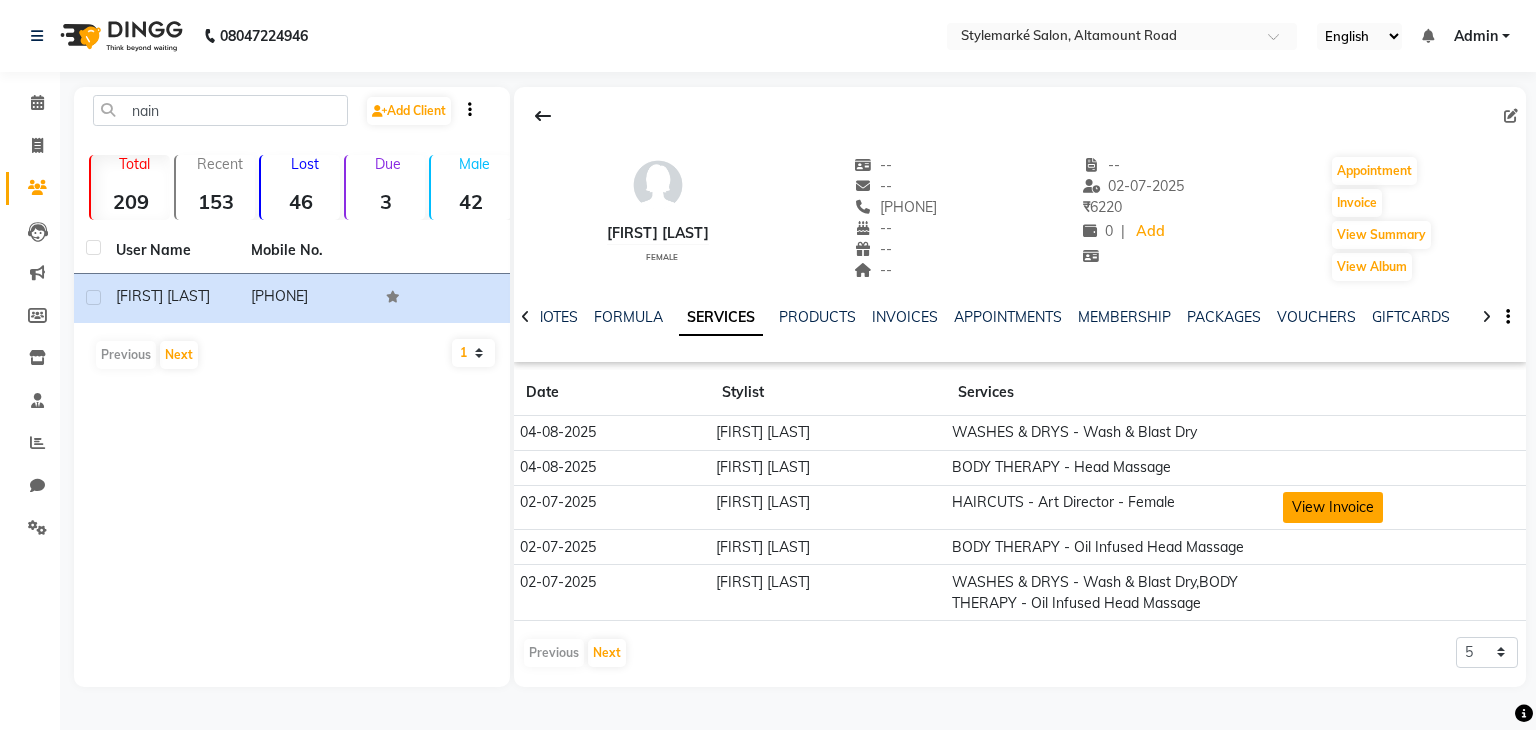 click on "View Invoice" 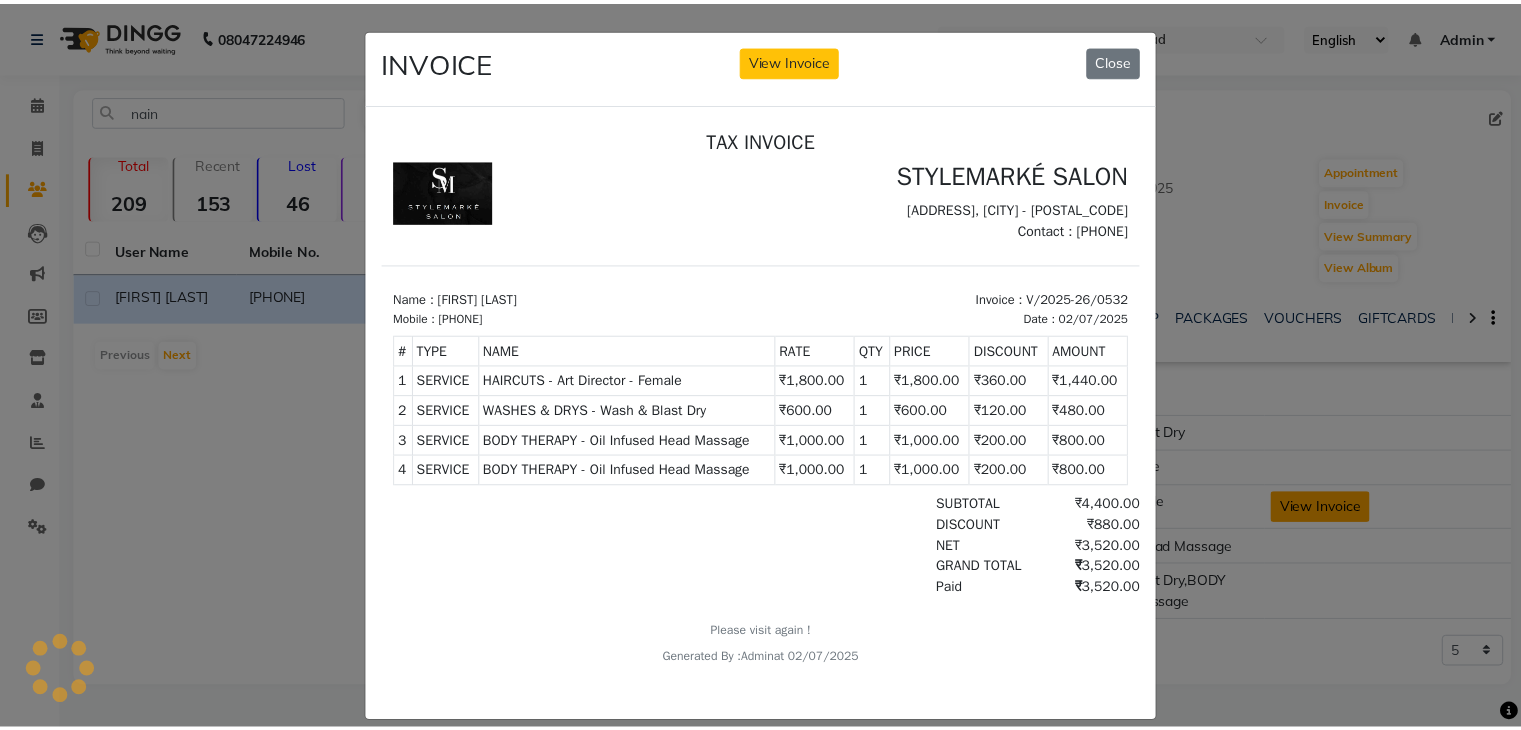 scroll, scrollTop: 0, scrollLeft: 0, axis: both 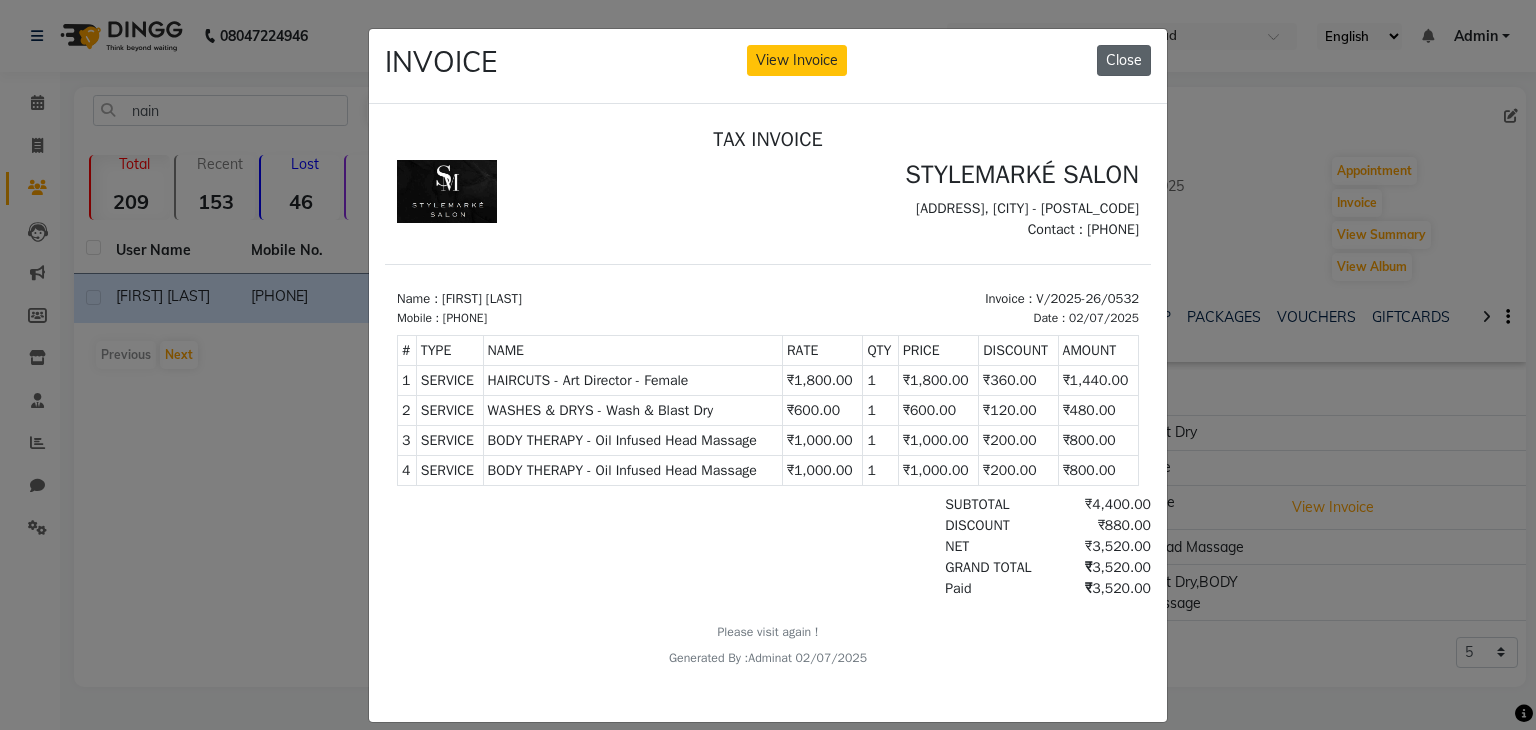 click on "Close" 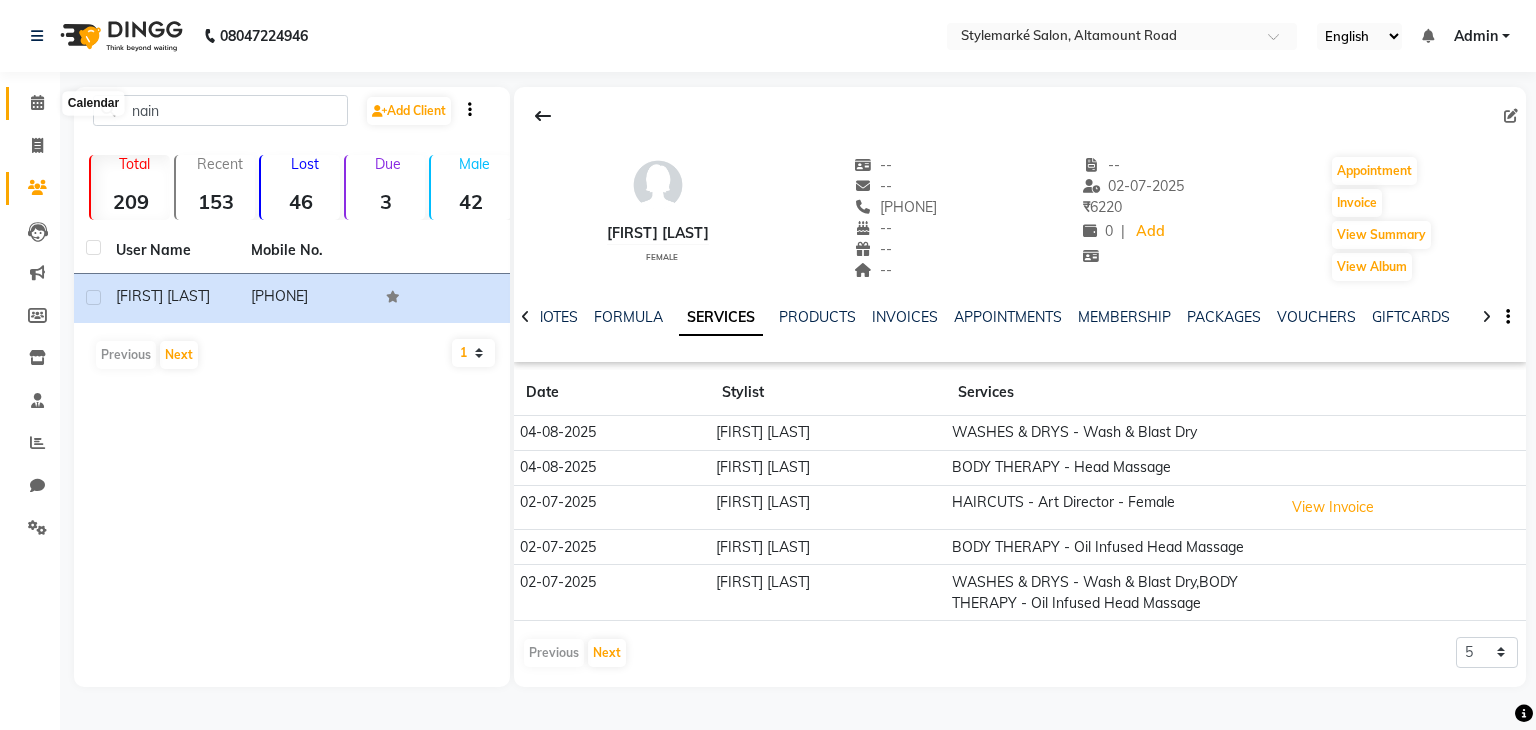 click 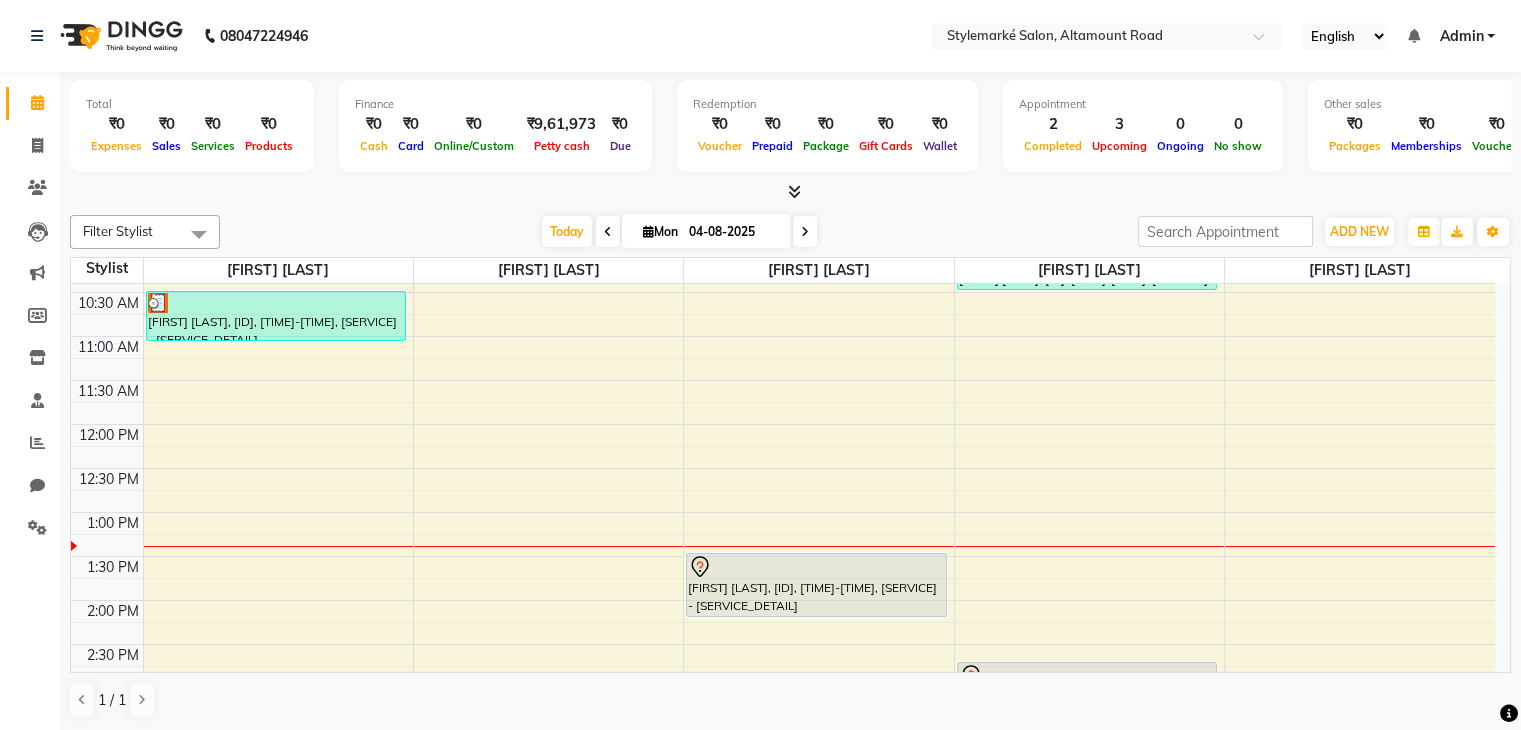 scroll, scrollTop: 300, scrollLeft: 0, axis: vertical 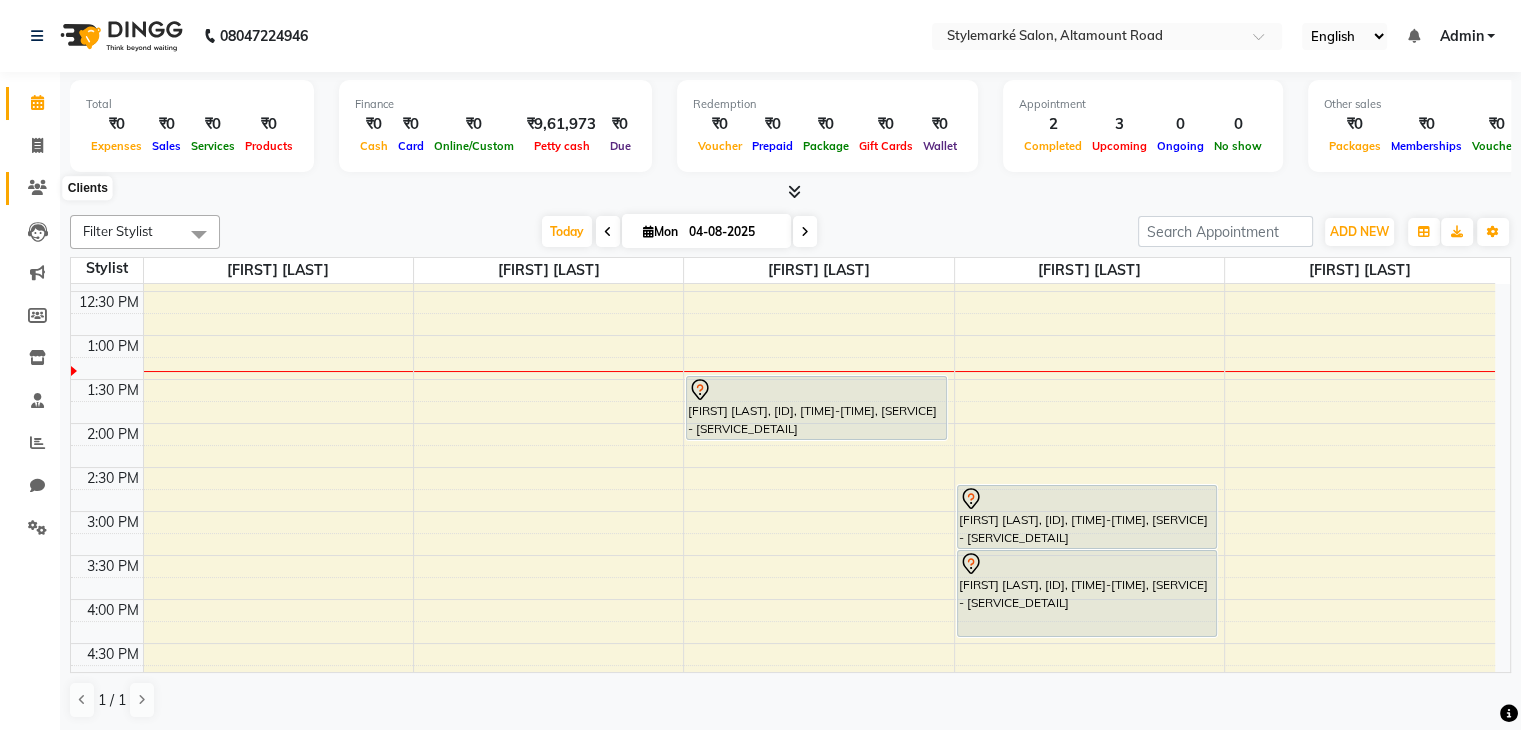 click 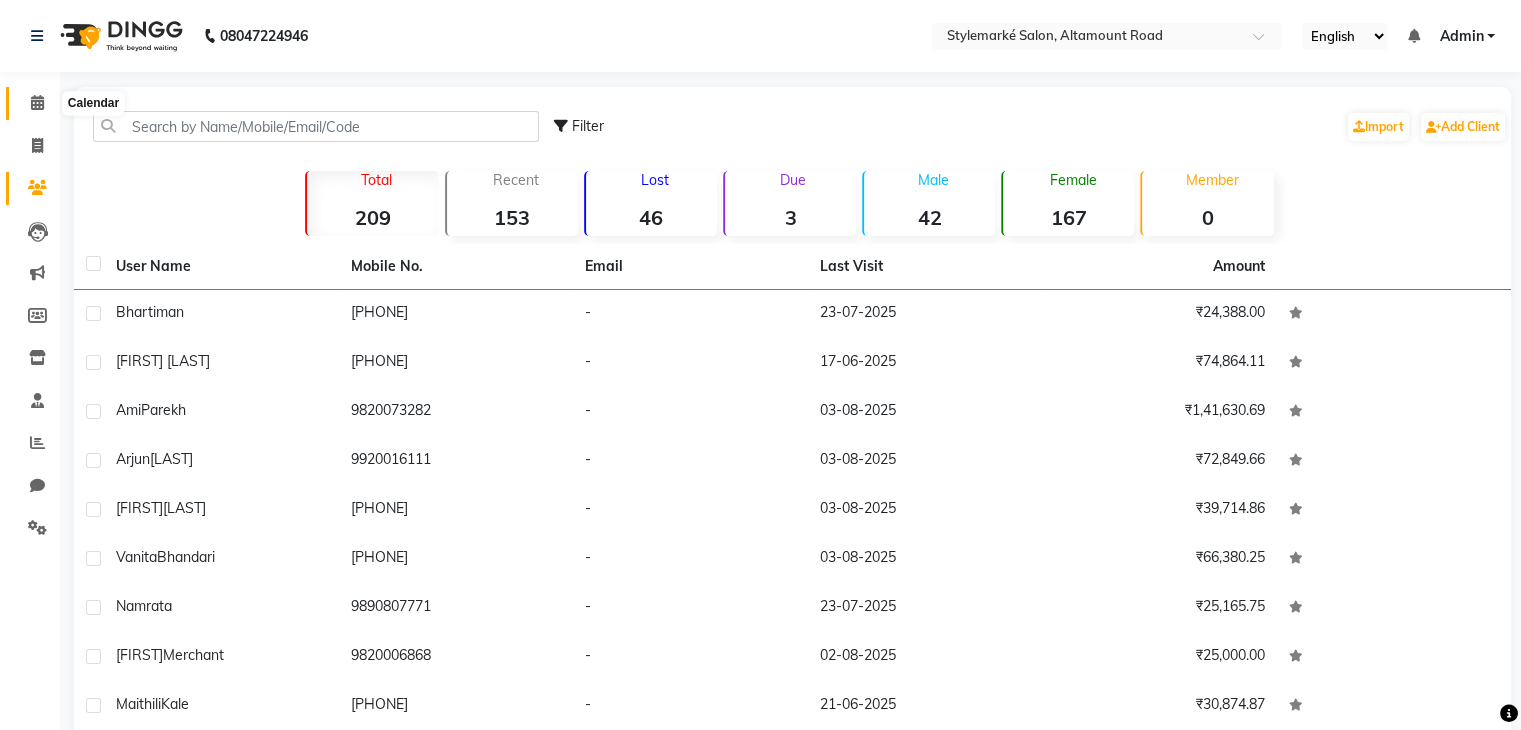 click 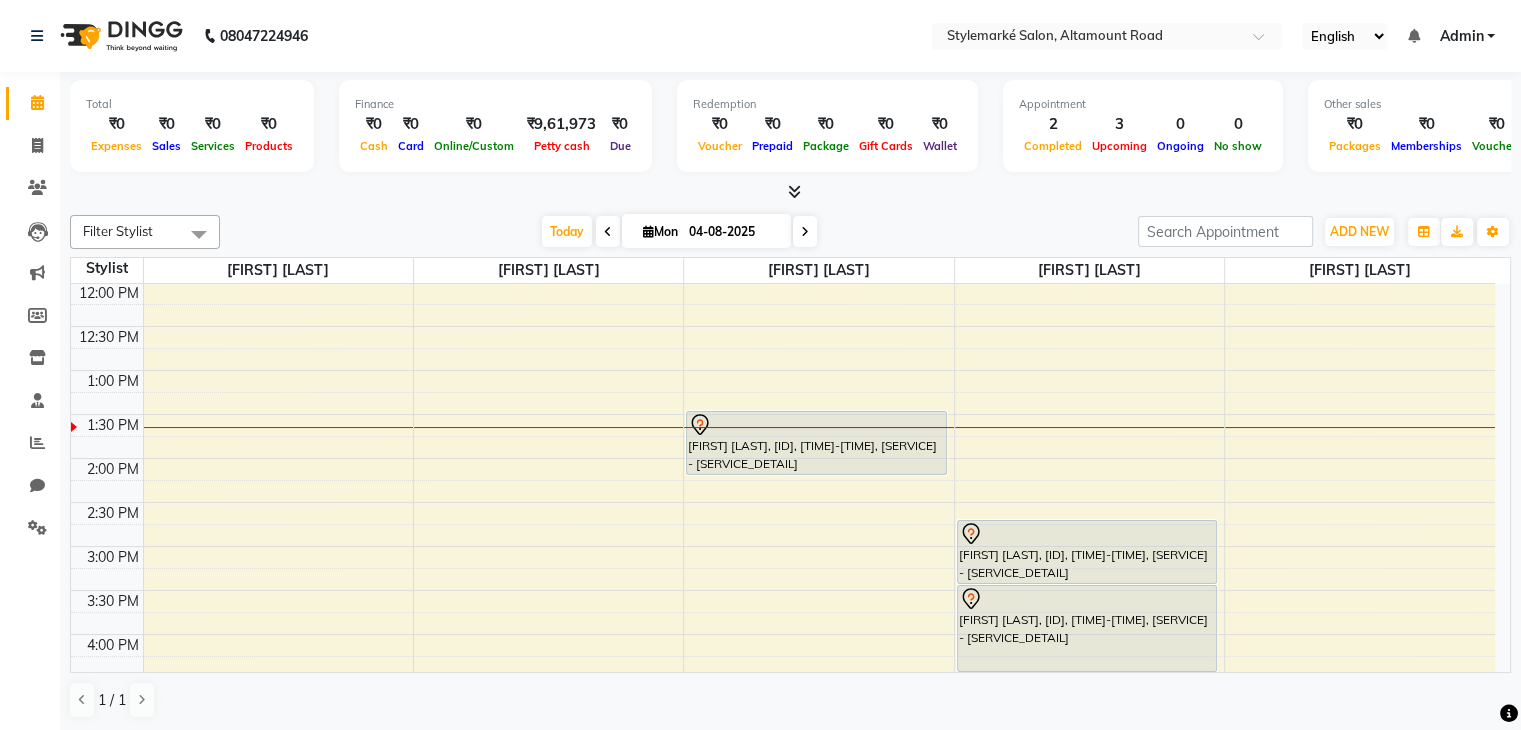 scroll, scrollTop: 300, scrollLeft: 0, axis: vertical 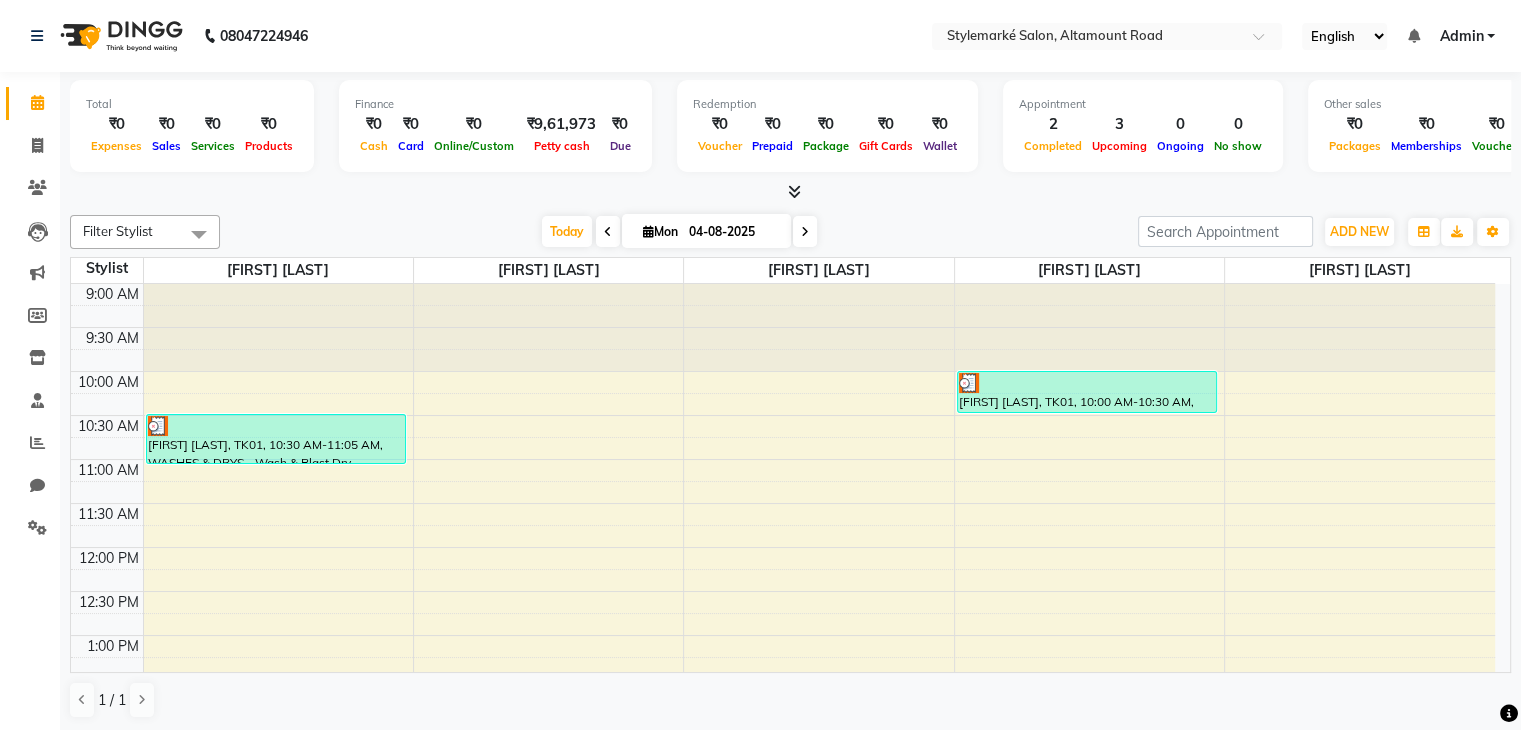 click at bounding box center (805, 231) 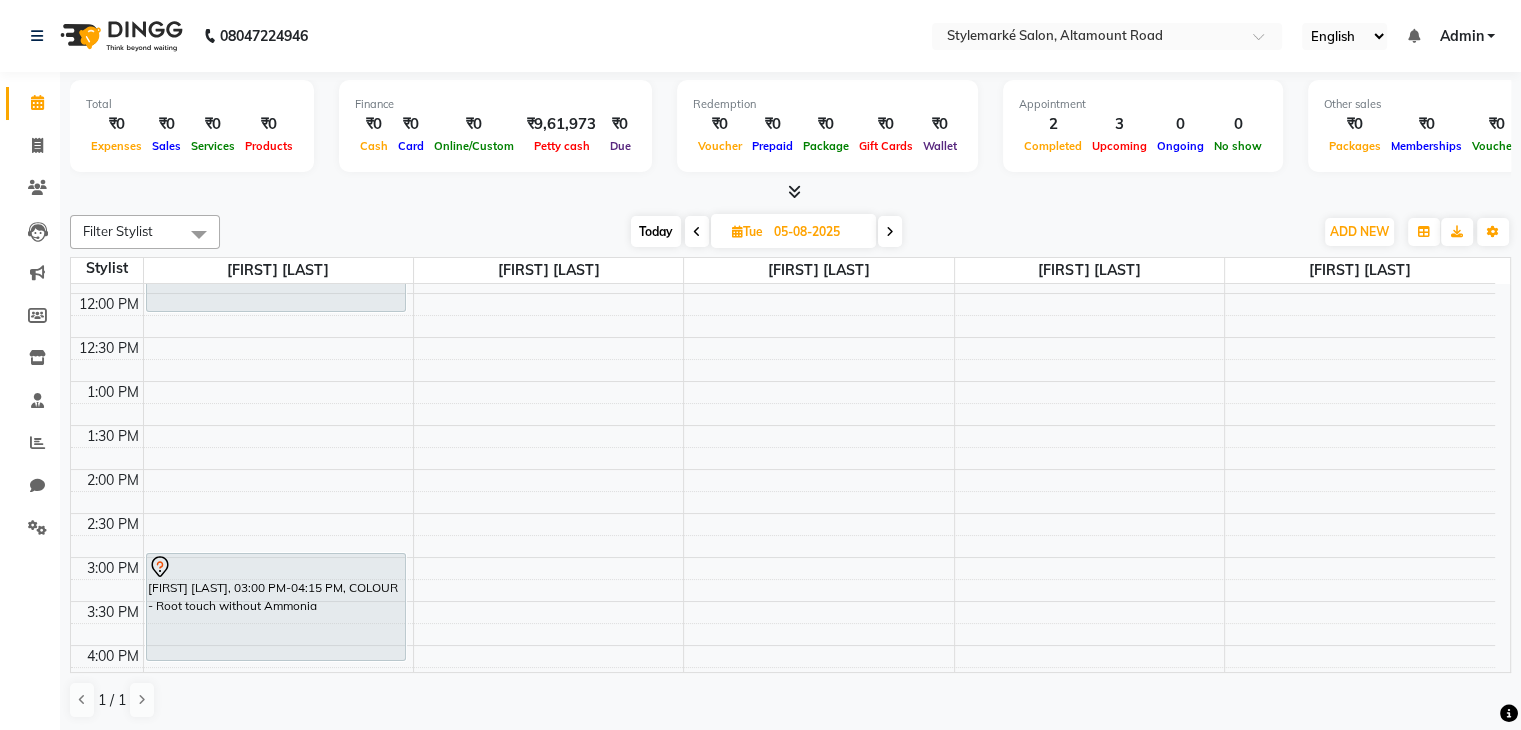 scroll, scrollTop: 300, scrollLeft: 0, axis: vertical 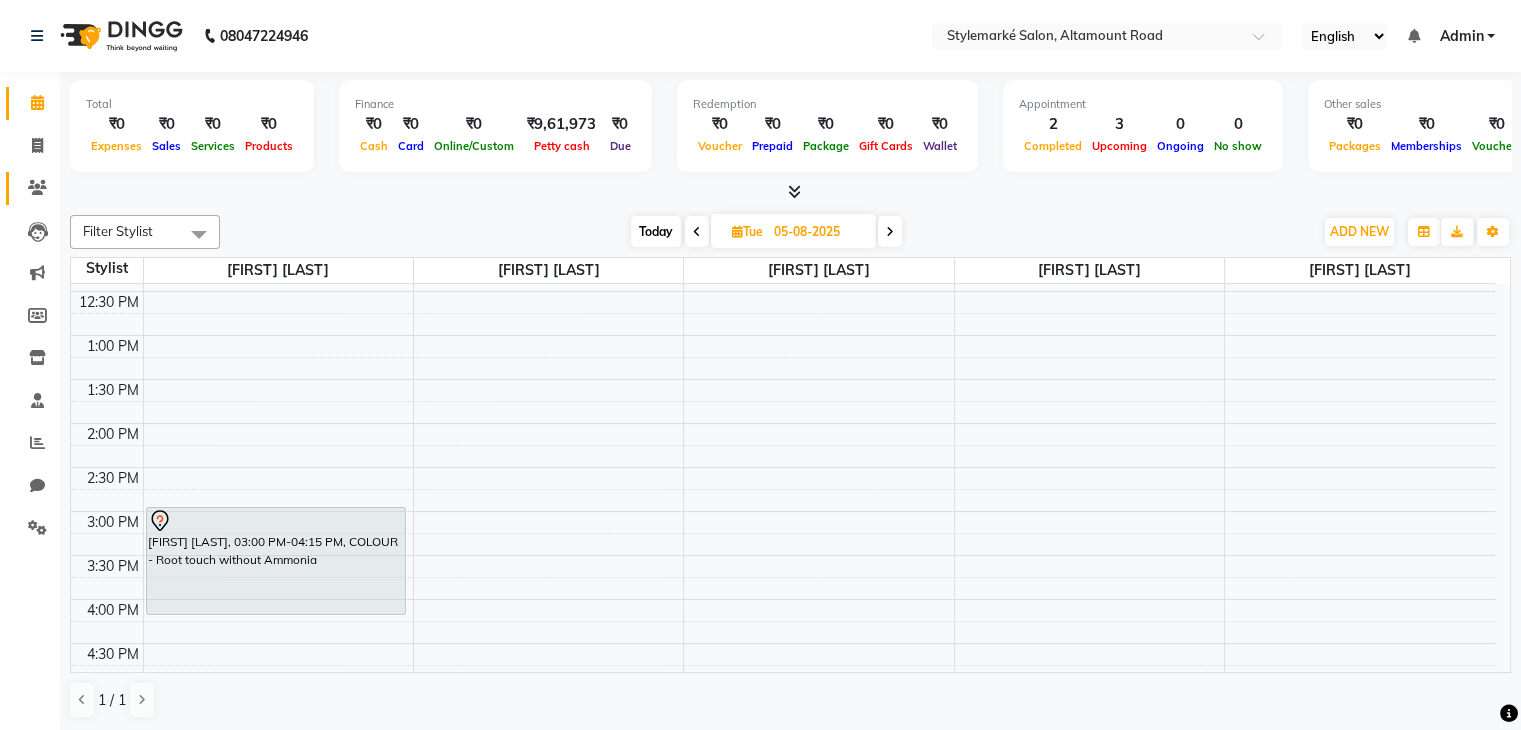 click 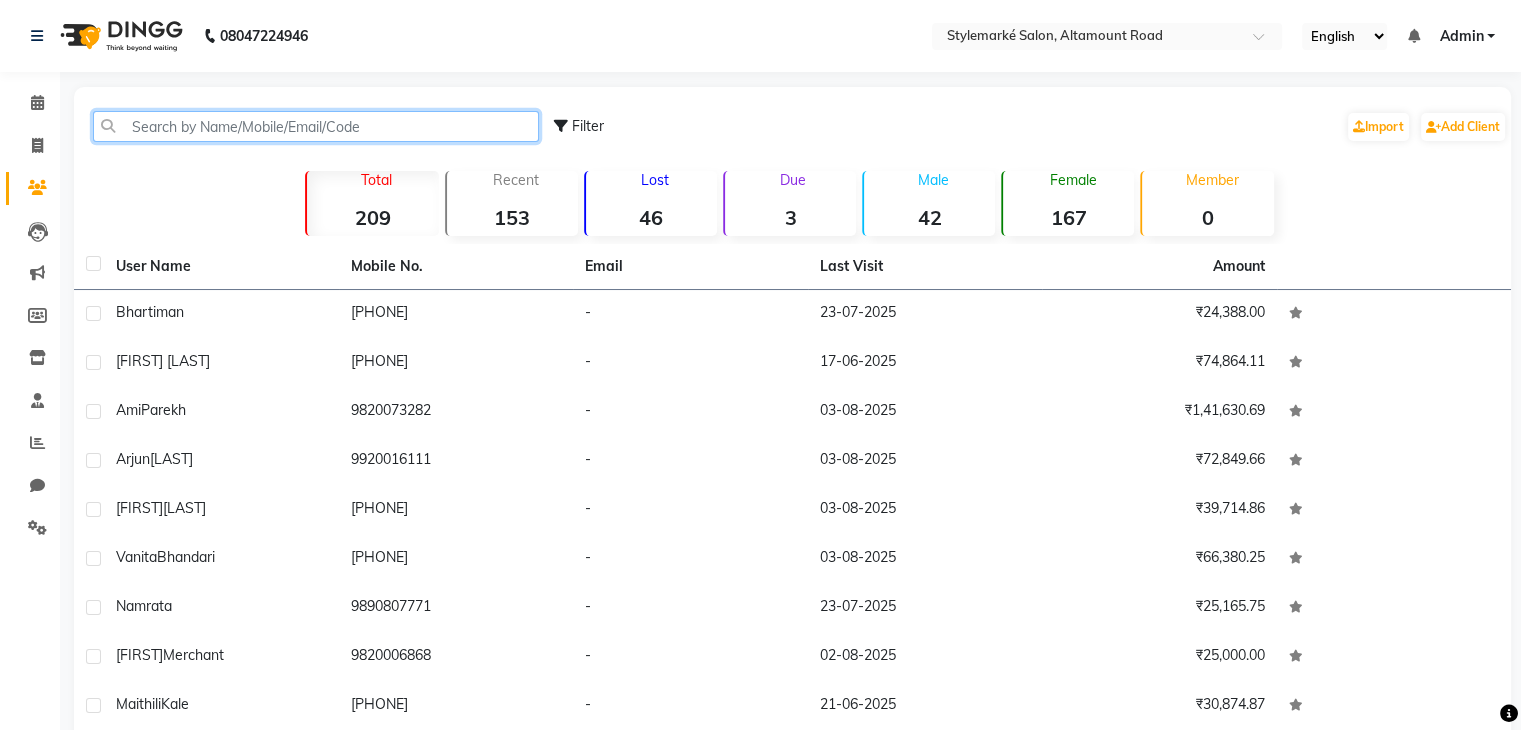 click 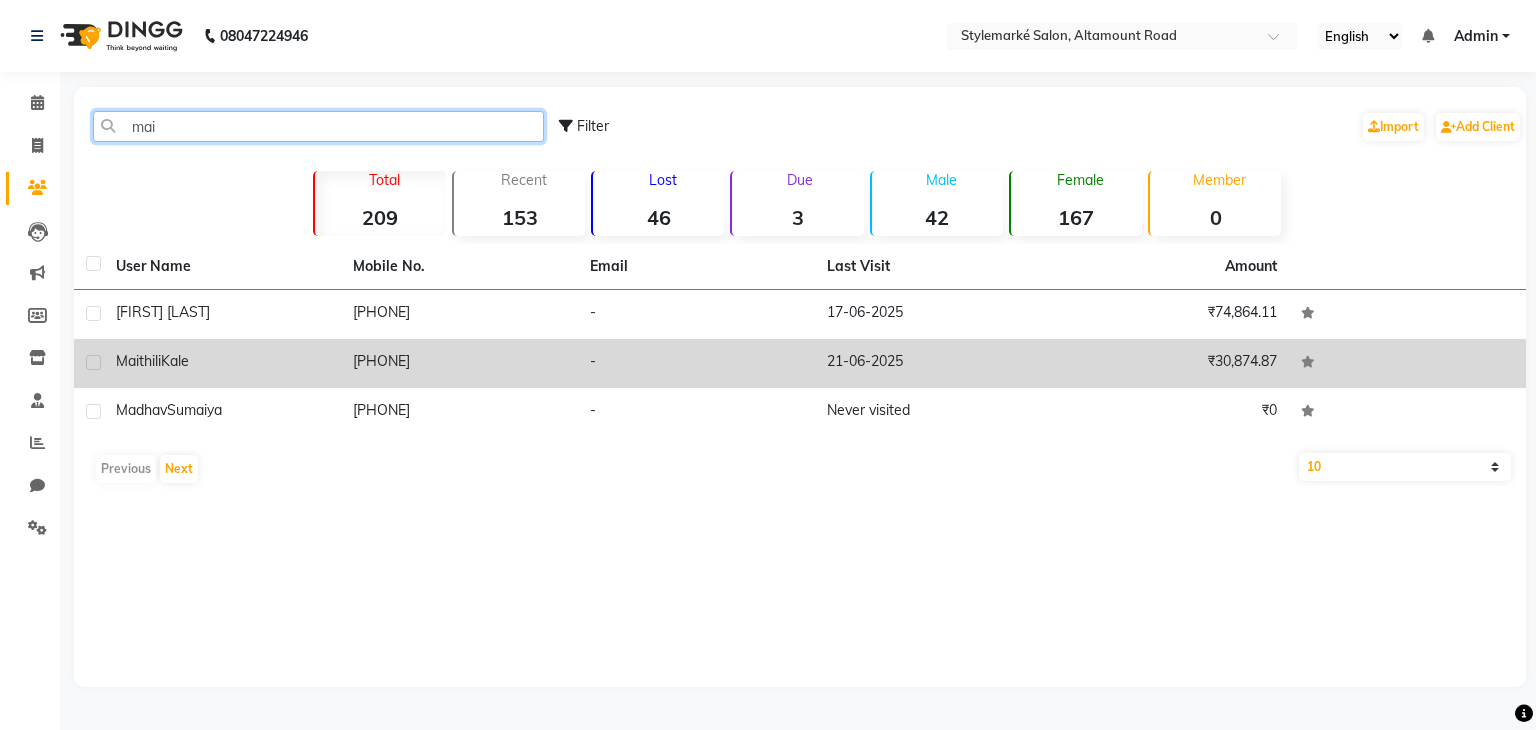 type on "mai" 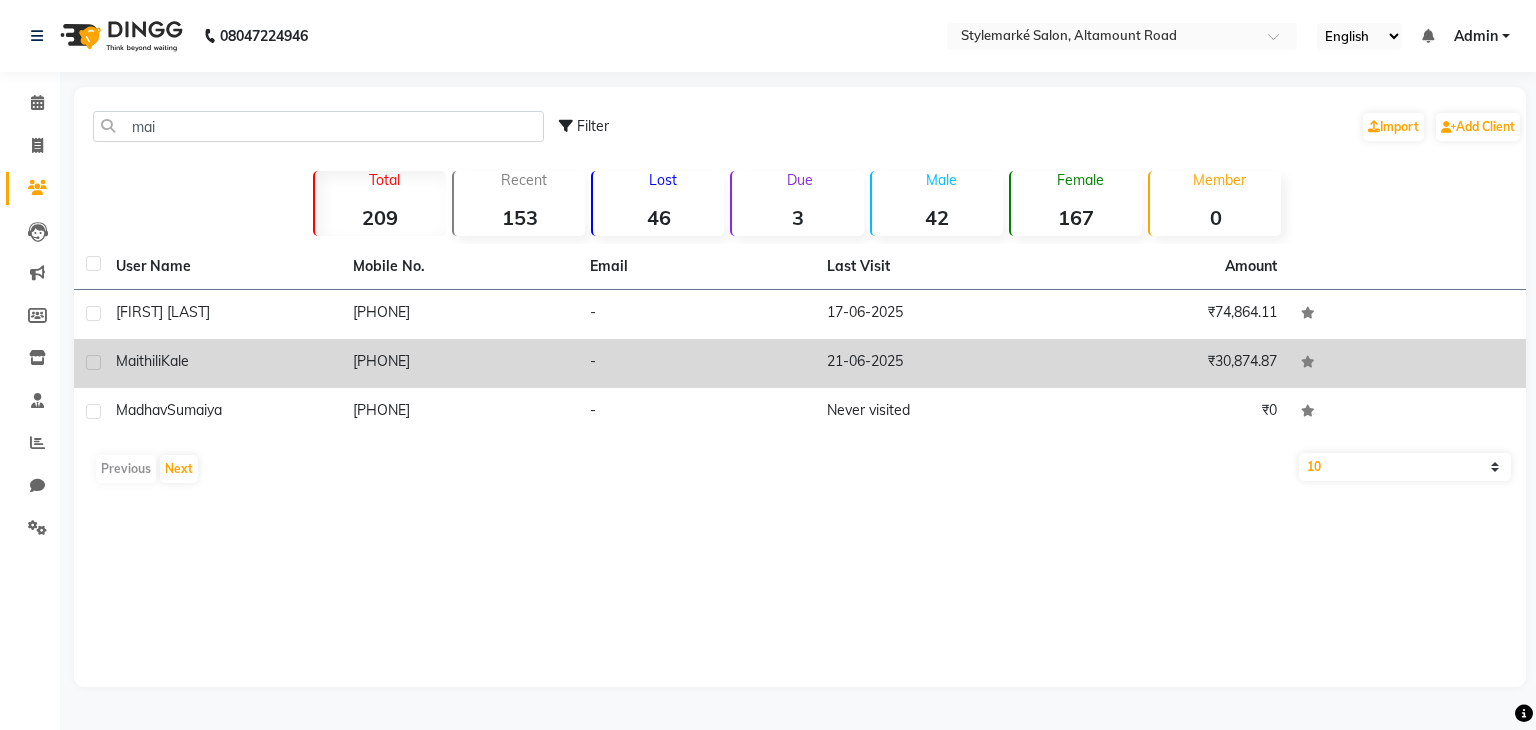 click on "Maithili  Kale" 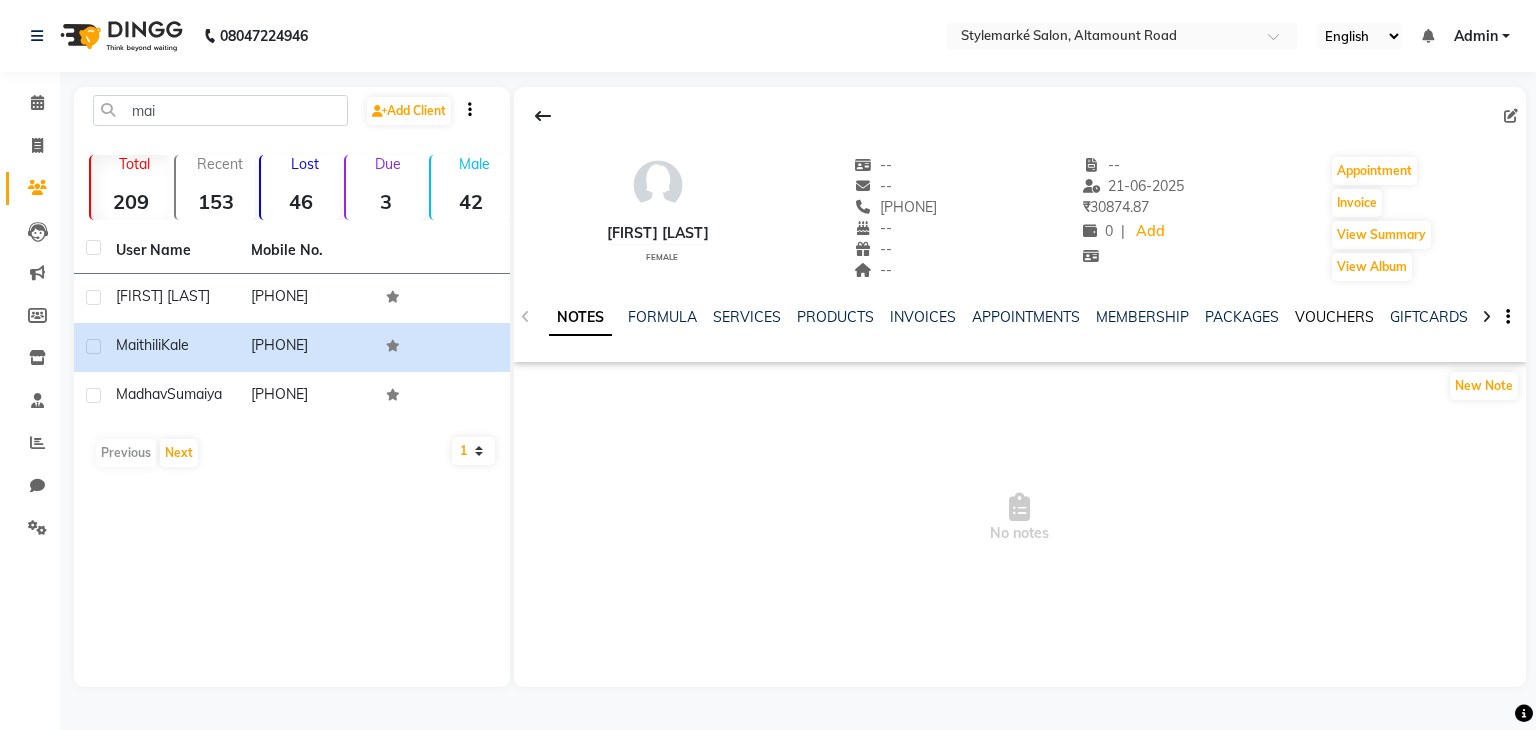 click on "VOUCHERS" 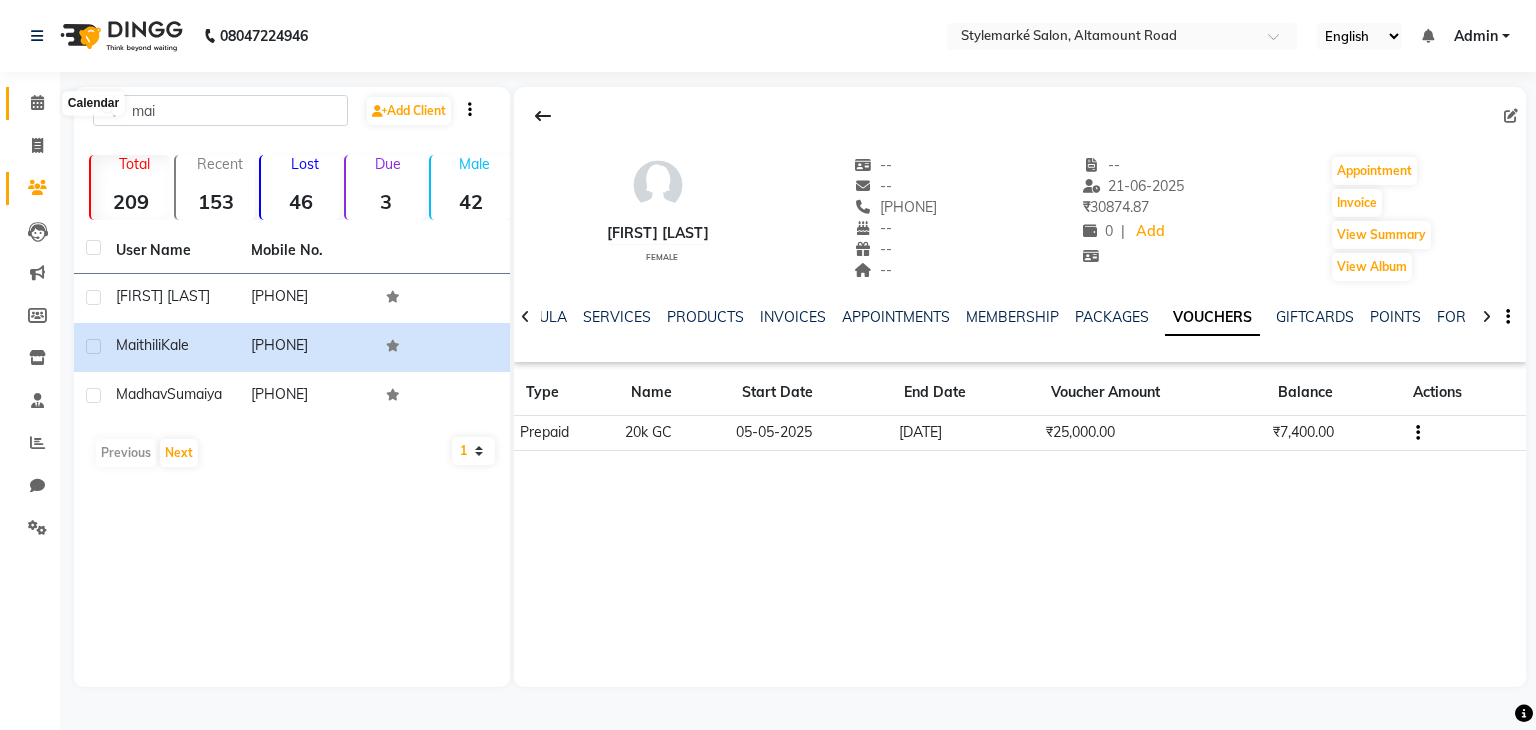 click 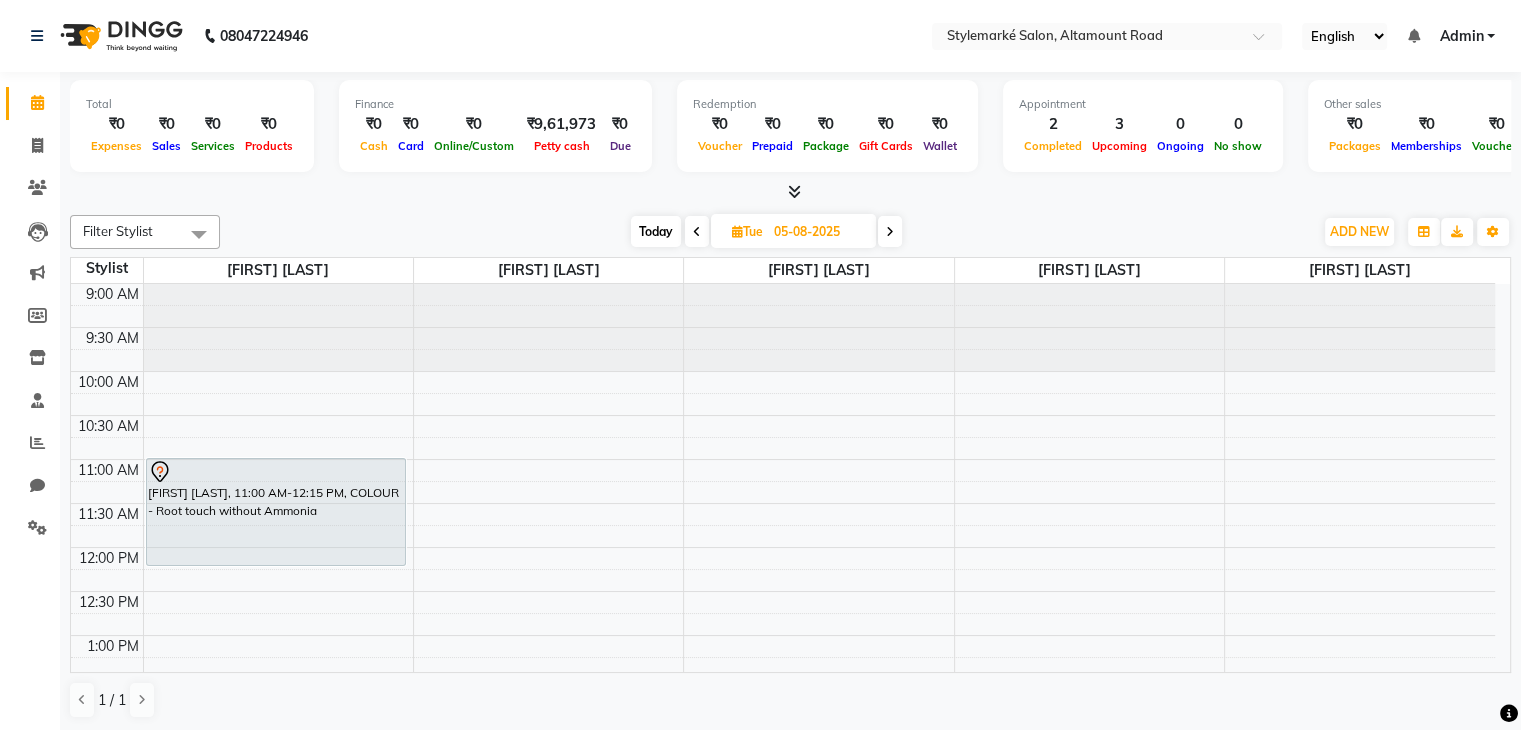 click on "Today" at bounding box center (656, 231) 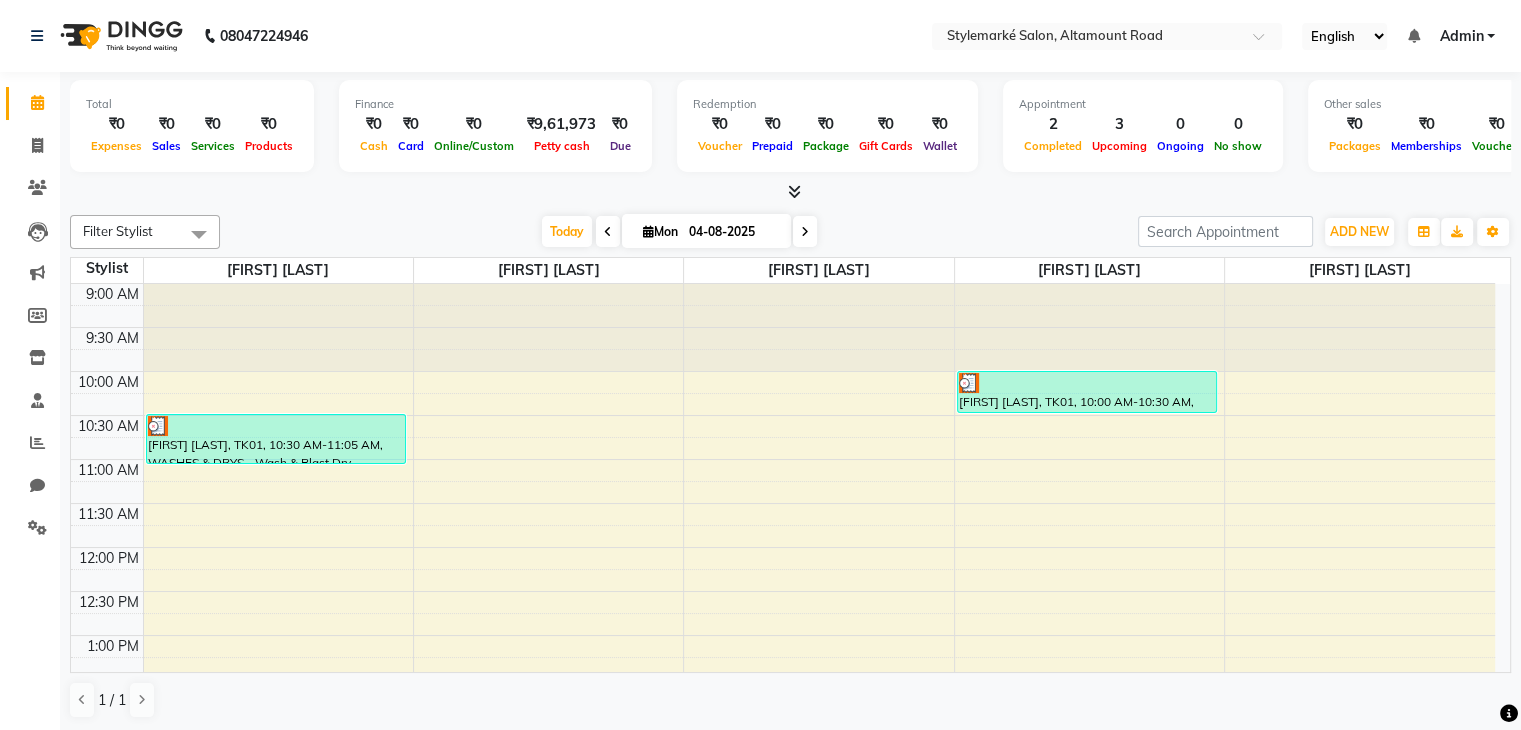 scroll, scrollTop: 100, scrollLeft: 0, axis: vertical 